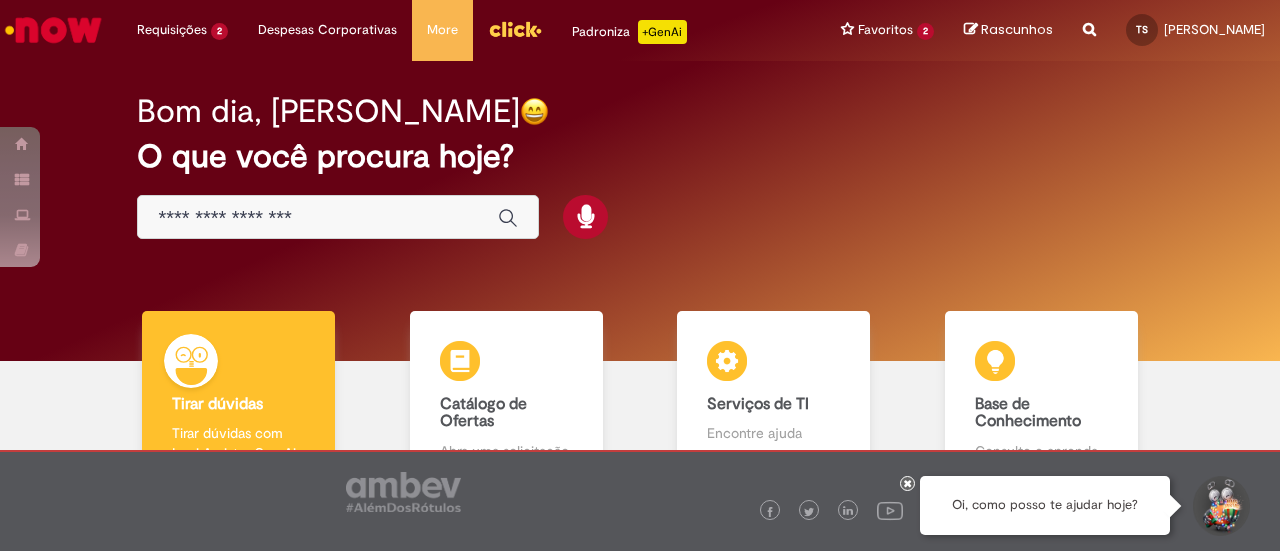 scroll, scrollTop: 0, scrollLeft: 0, axis: both 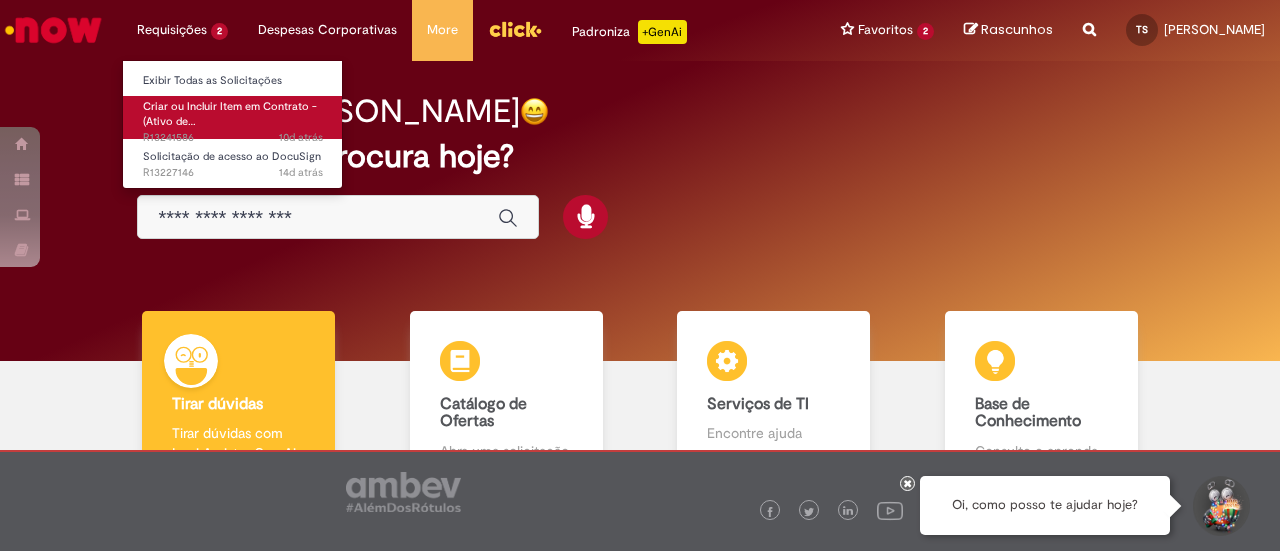 click on "Criar ou  Incluir Item em Contrato - (Ativo de…" at bounding box center [230, 114] 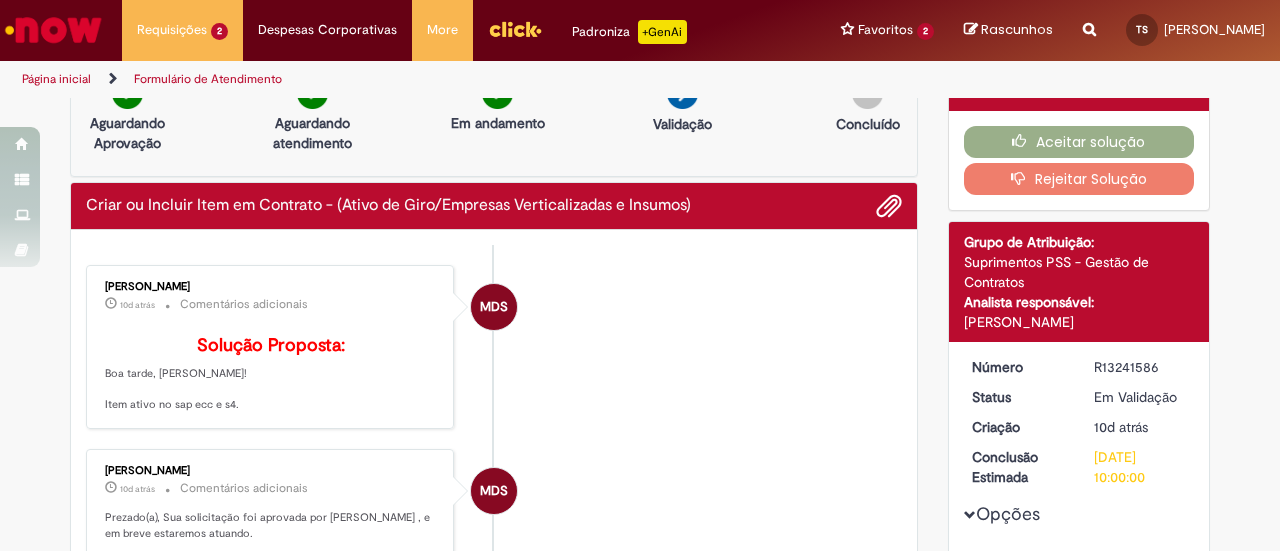 scroll, scrollTop: 0, scrollLeft: 0, axis: both 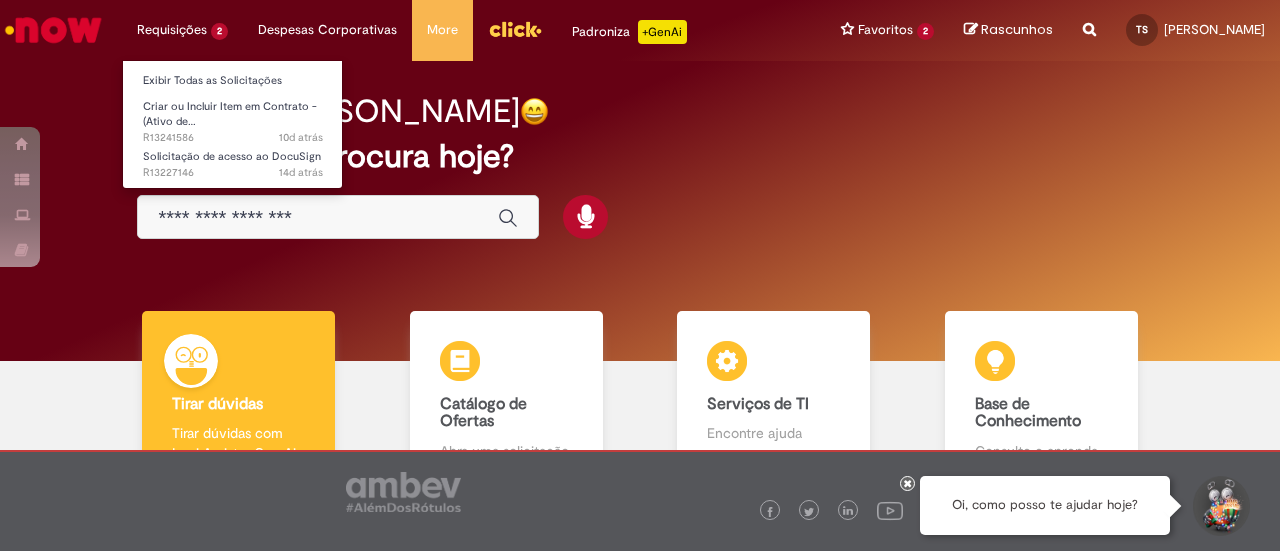 click on "Requisições   2
Exibir Todas as Solicitações
Criar ou  Incluir Item em Contrato - (Ativo de…
10d atrás 10 dias atrás  R13241586
Solicitação de acesso ao DocuSign
14d atrás 14 dias atrás  R13227146" at bounding box center (182, 30) 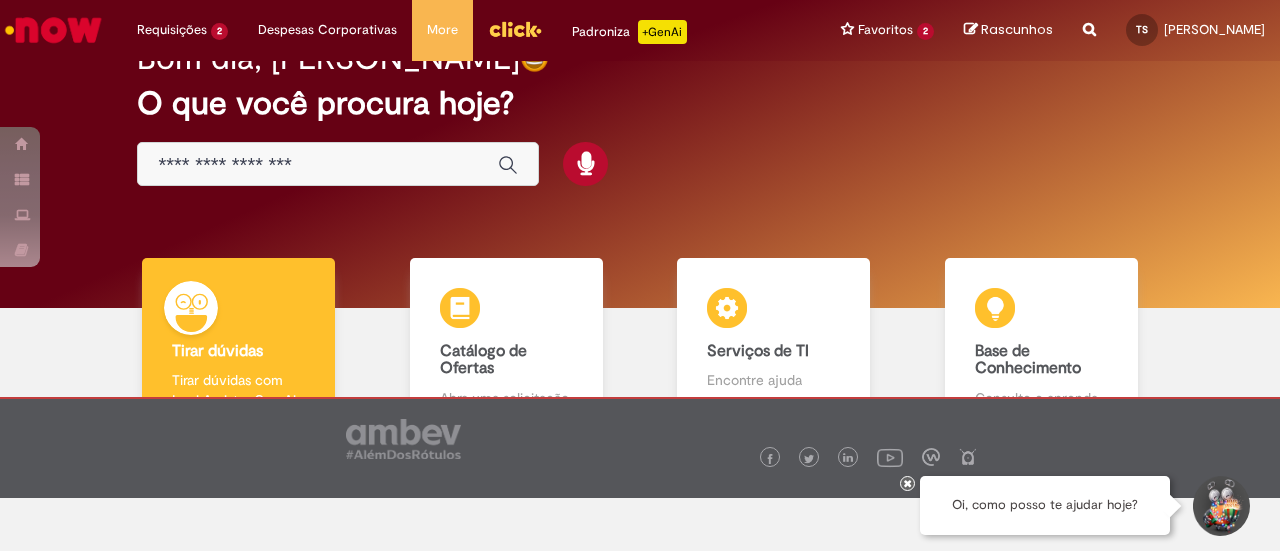 scroll, scrollTop: 134, scrollLeft: 0, axis: vertical 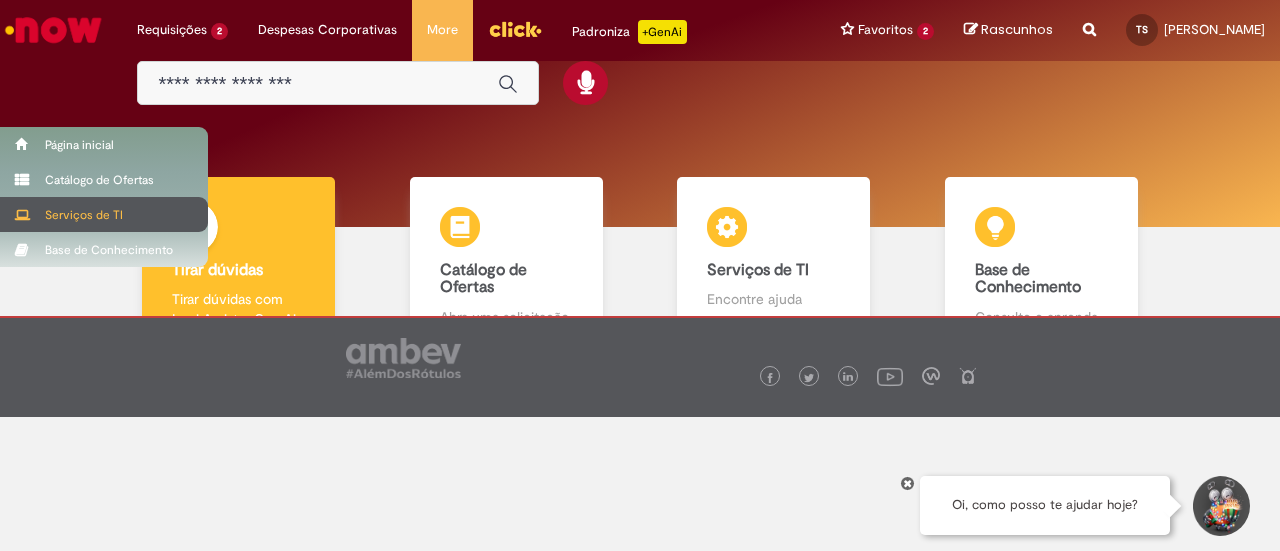click on "Serviços de TI" at bounding box center (104, 214) 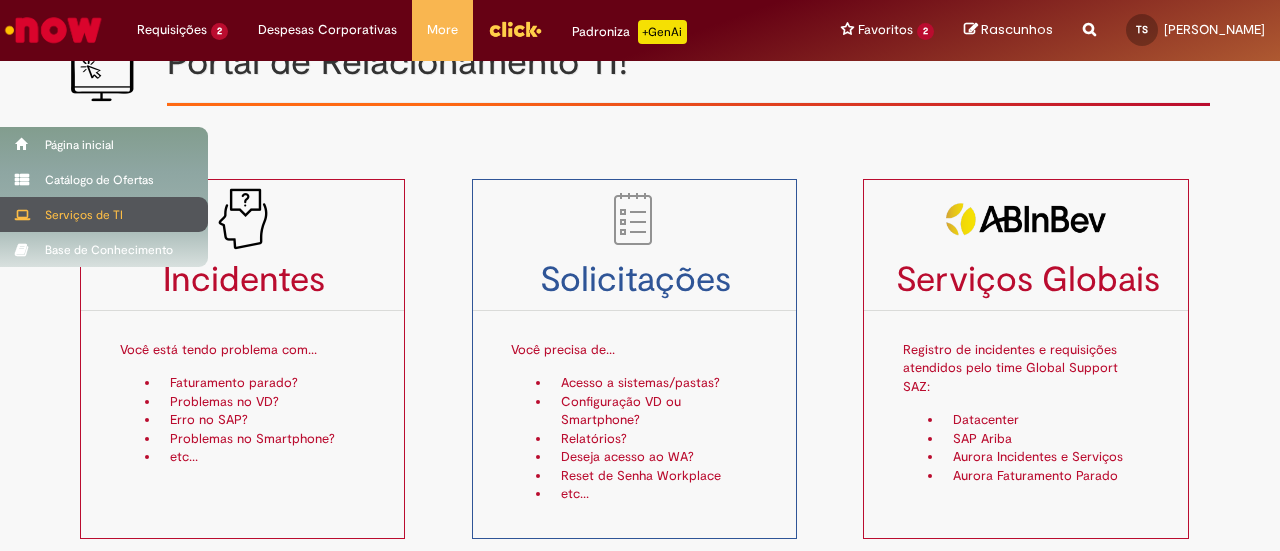 scroll, scrollTop: 0, scrollLeft: 0, axis: both 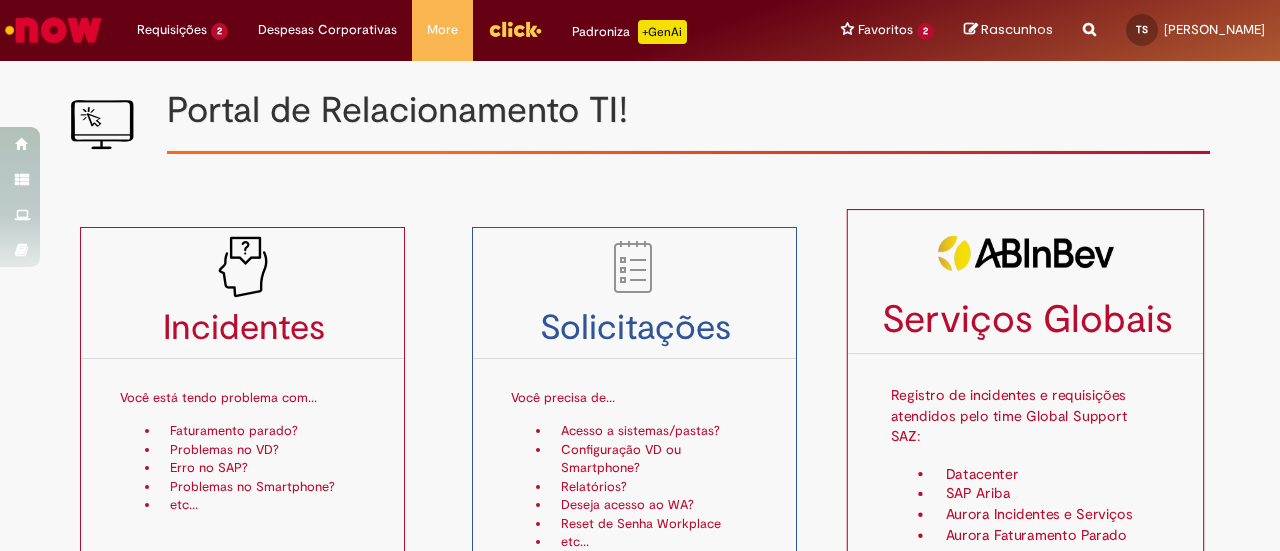 click on "Registro de incidentes e requisições atendidos pelo time Global Support SAZ:" at bounding box center (1026, 407) 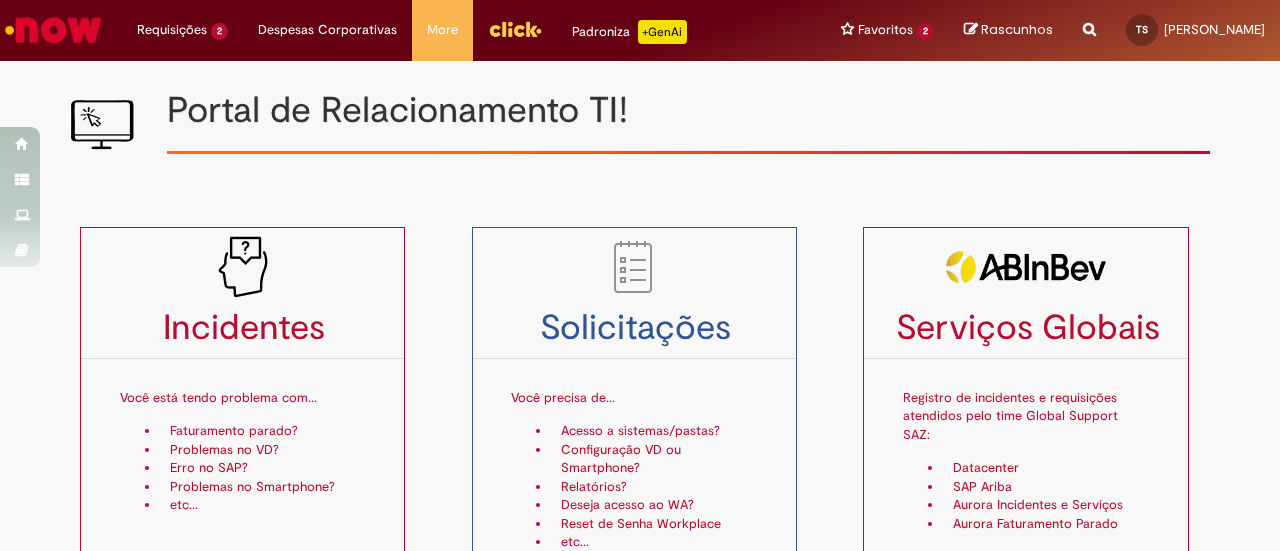 click at bounding box center [53, 30] 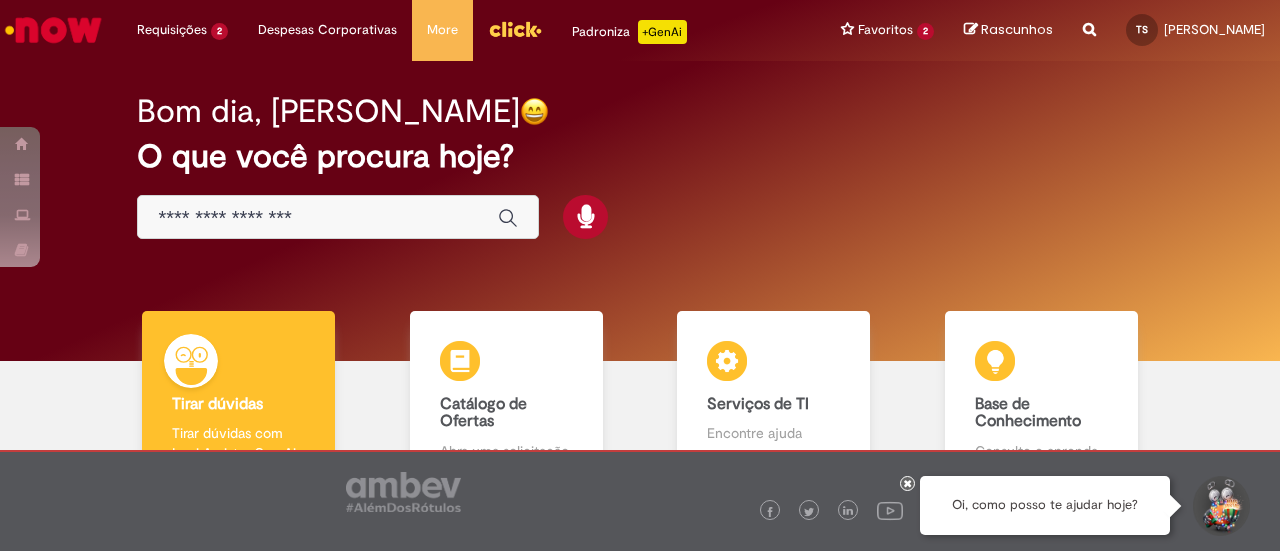 scroll, scrollTop: 0, scrollLeft: 0, axis: both 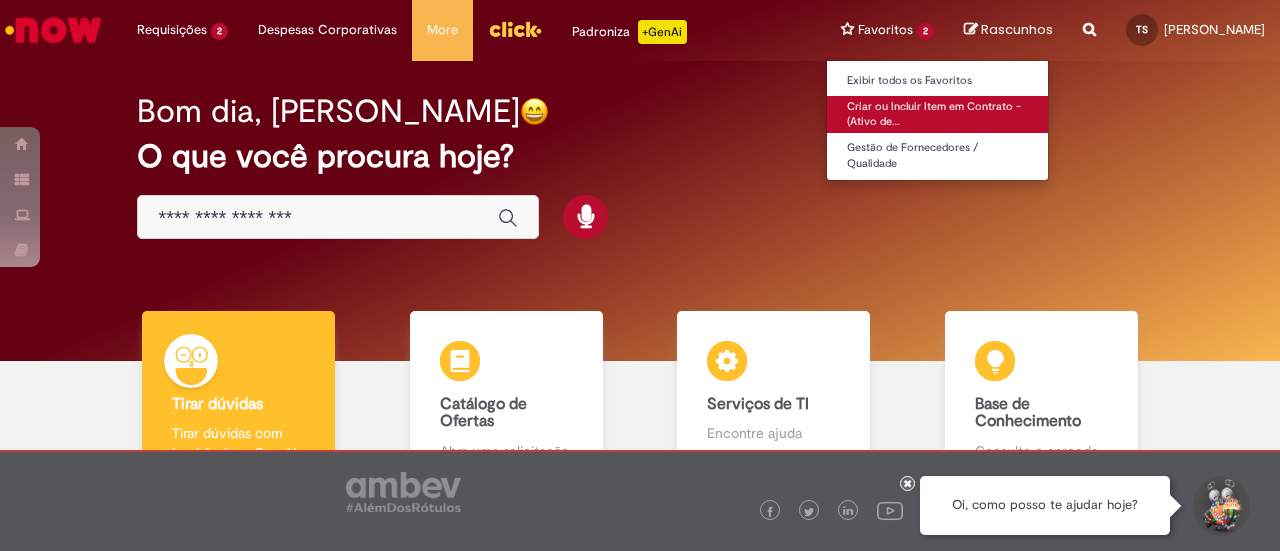 click on "Criar ou  Incluir Item em Contrato - (Ativo de…" at bounding box center [937, 114] 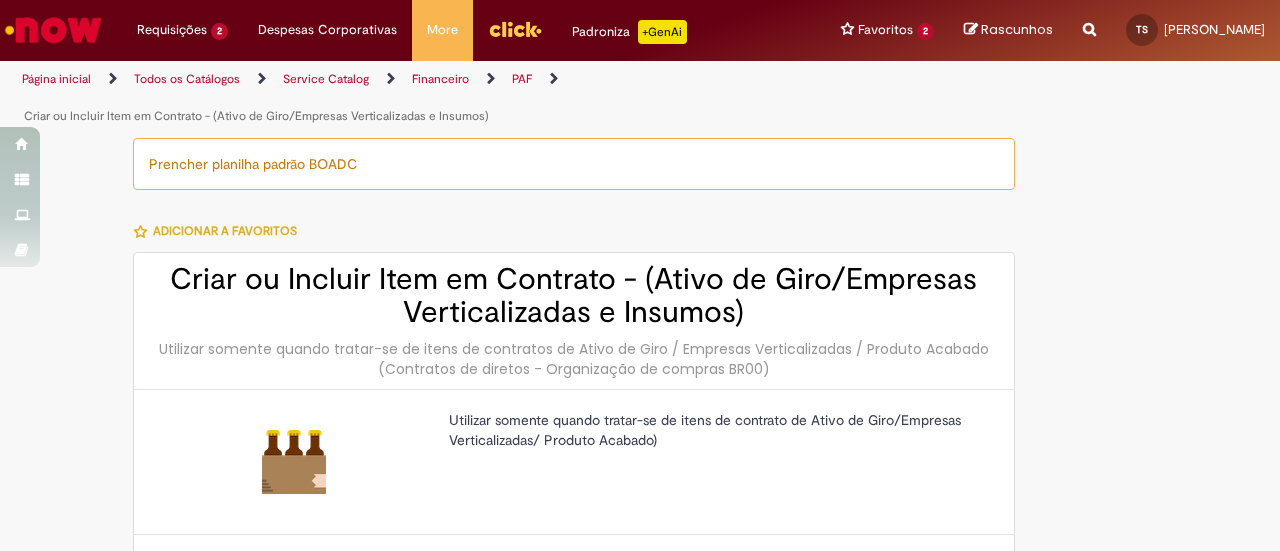 type on "********" 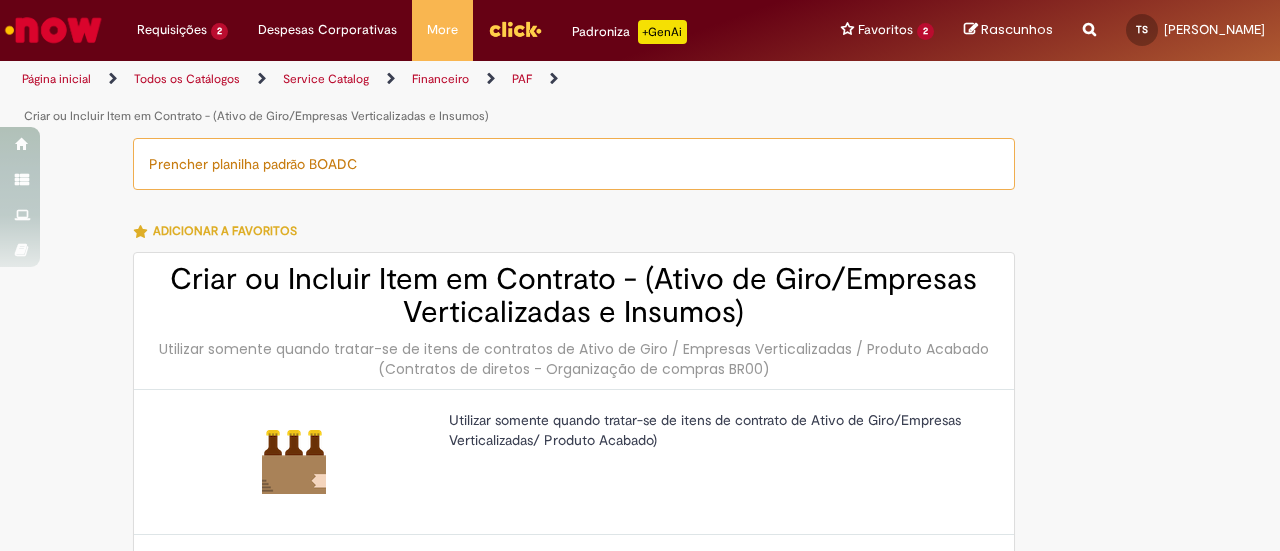 type on "**********" 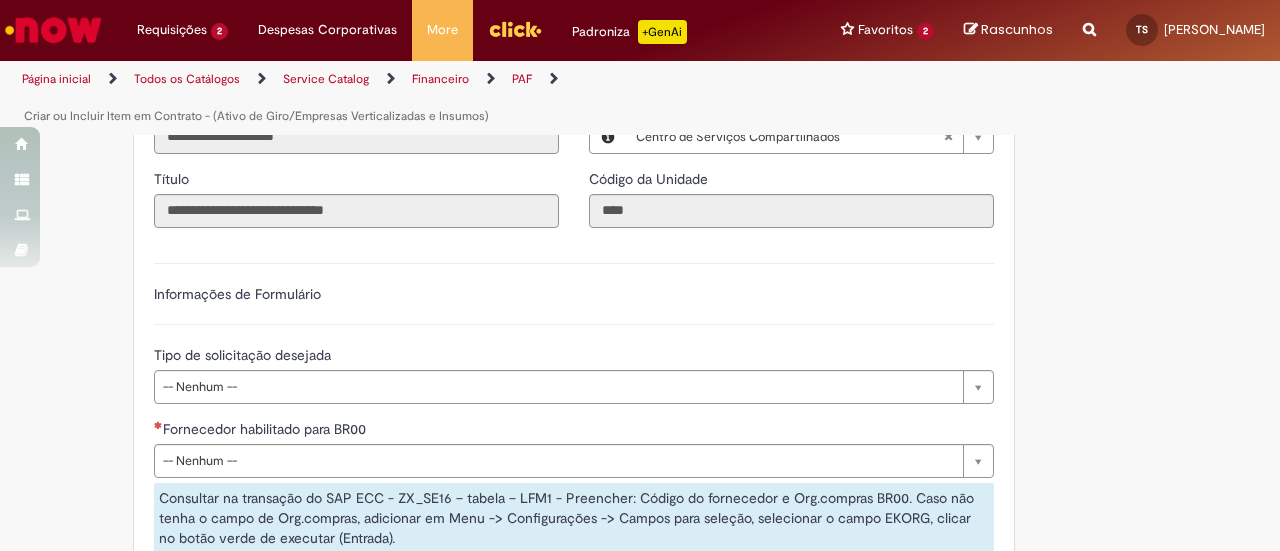 scroll, scrollTop: 600, scrollLeft: 0, axis: vertical 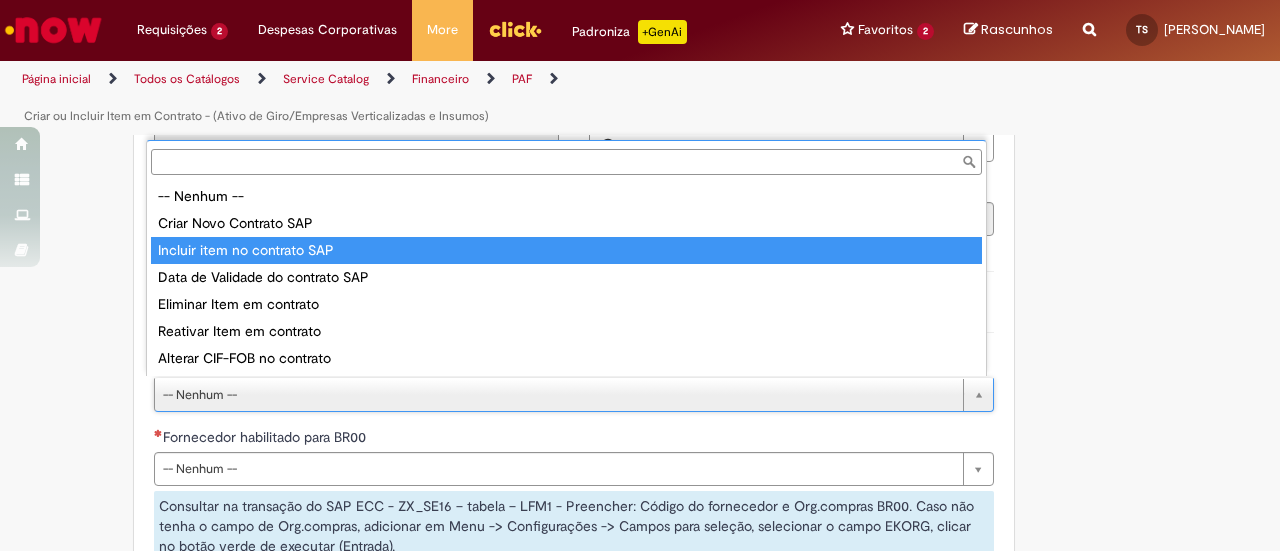 drag, startPoint x: 252, startPoint y: 239, endPoint x: 244, endPoint y: 250, distance: 13.601471 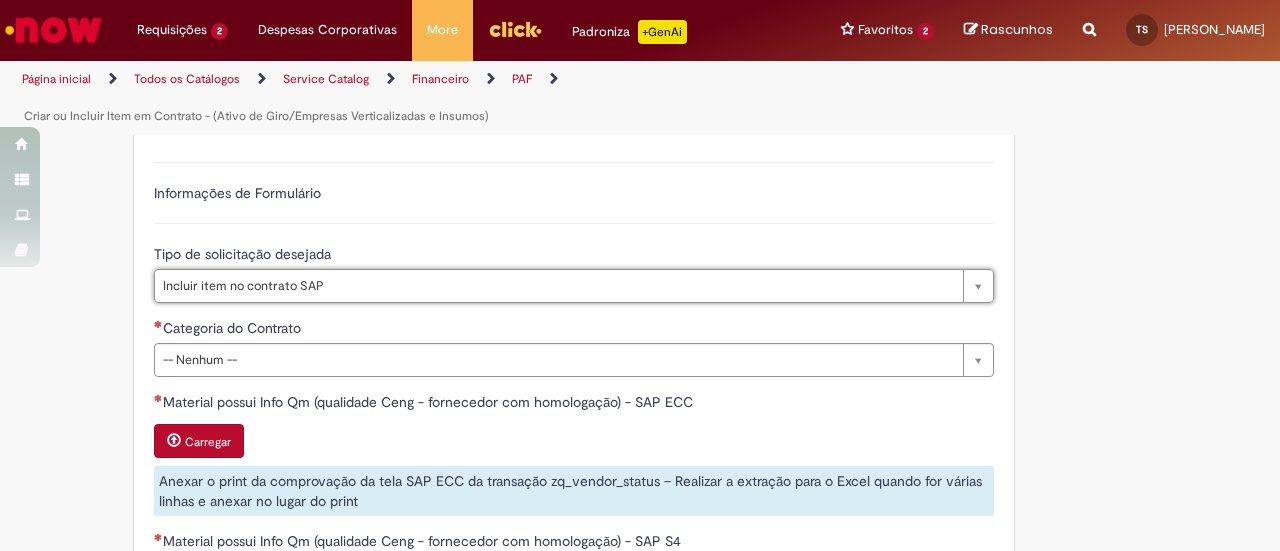 scroll, scrollTop: 800, scrollLeft: 0, axis: vertical 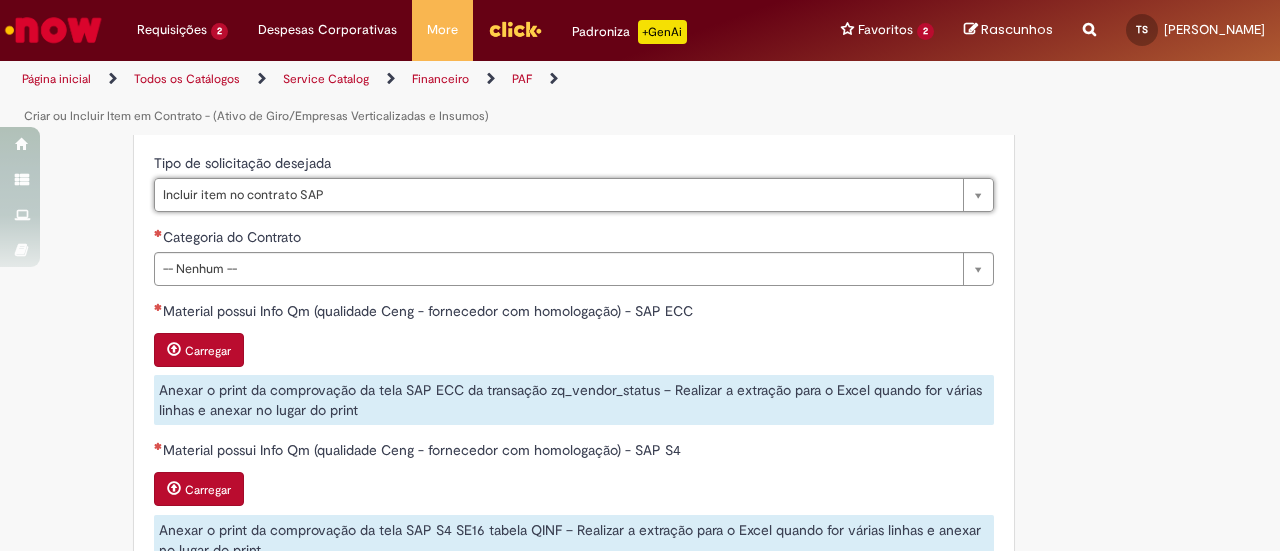drag, startPoint x: 114, startPoint y: 305, endPoint x: 169, endPoint y: 286, distance: 58.189346 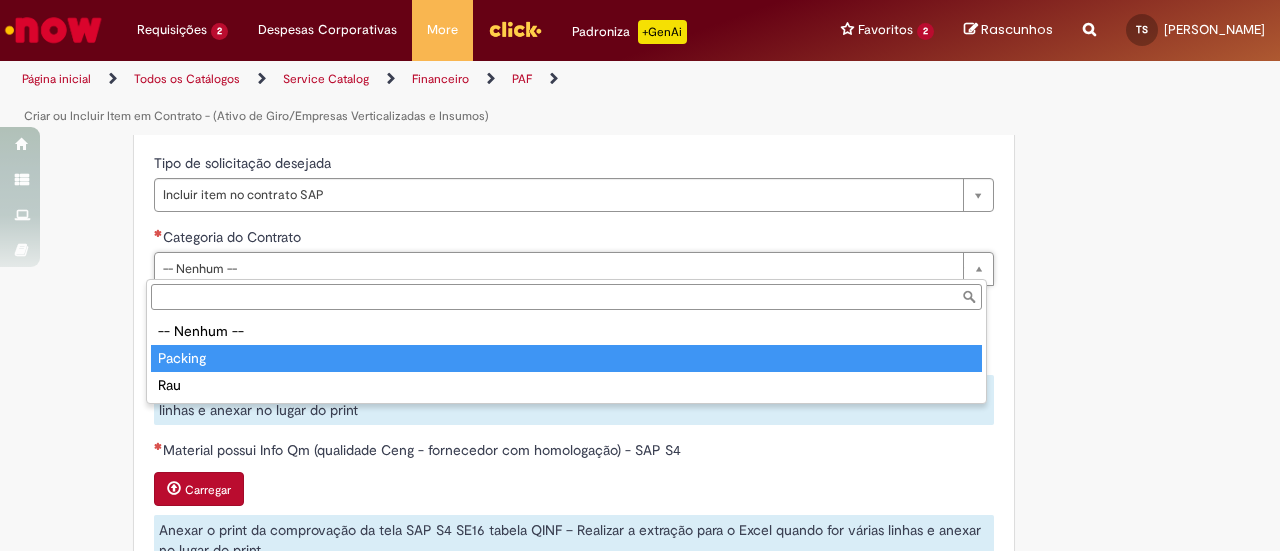 type on "*******" 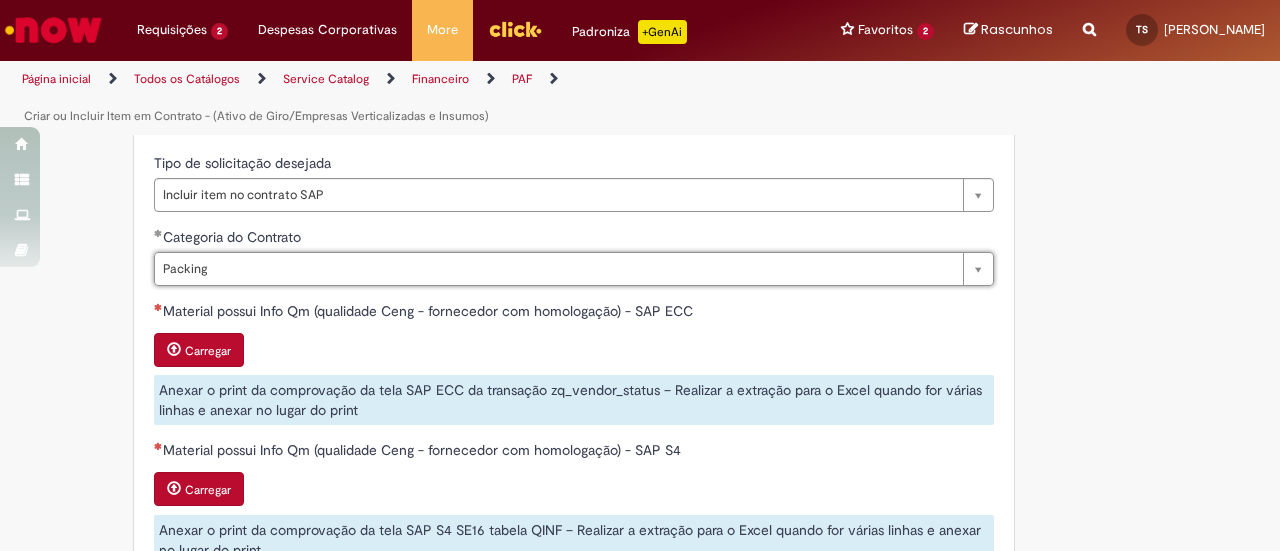 click on "Material possui Info Qm (qualidade Ceng - fornecedor com homologação) - SAP ECC
Carregar
Anexar o print da comprovação da tela SAP ECC da transação zq_vendor_status – Realizar a extração para o Excel quando for várias linhas e anexar no lugar do print" at bounding box center [574, 363] 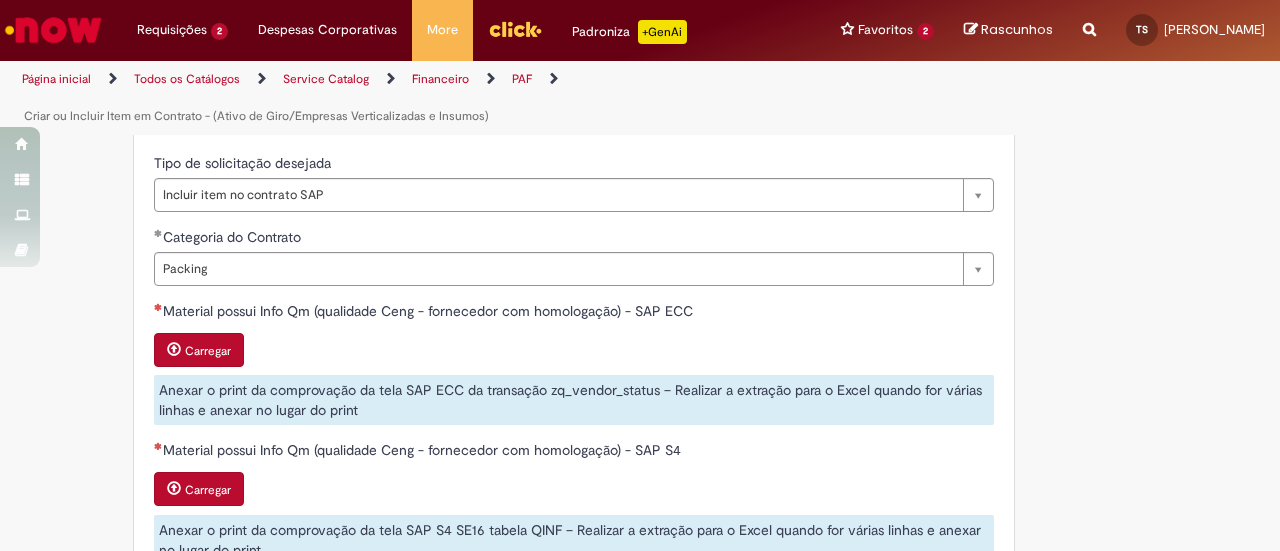 scroll, scrollTop: 900, scrollLeft: 0, axis: vertical 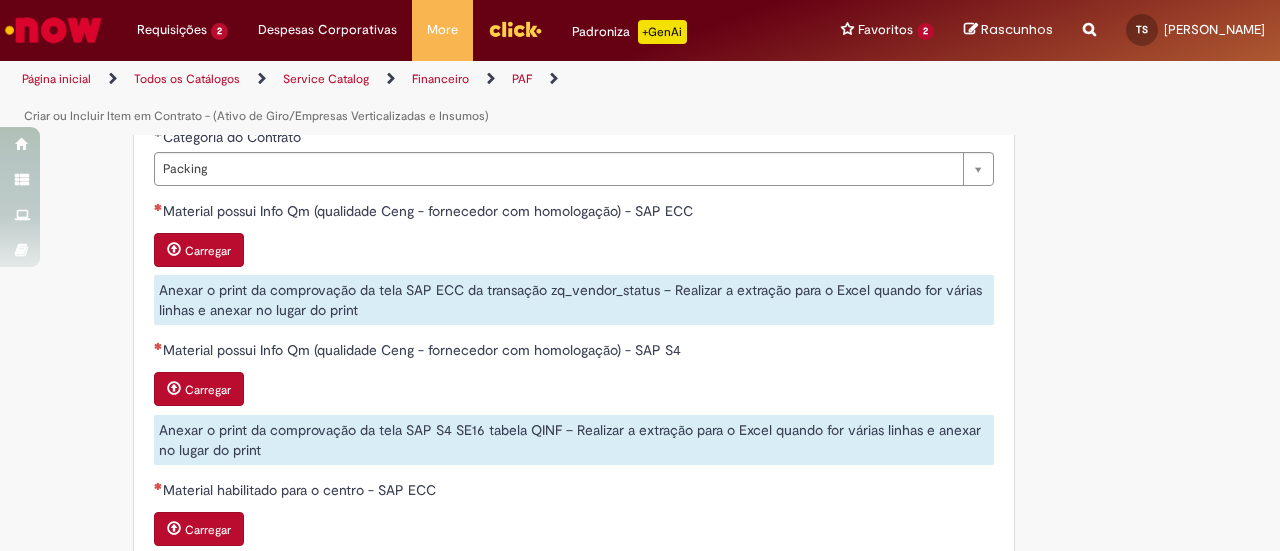 click on "**********" at bounding box center (640, 385) 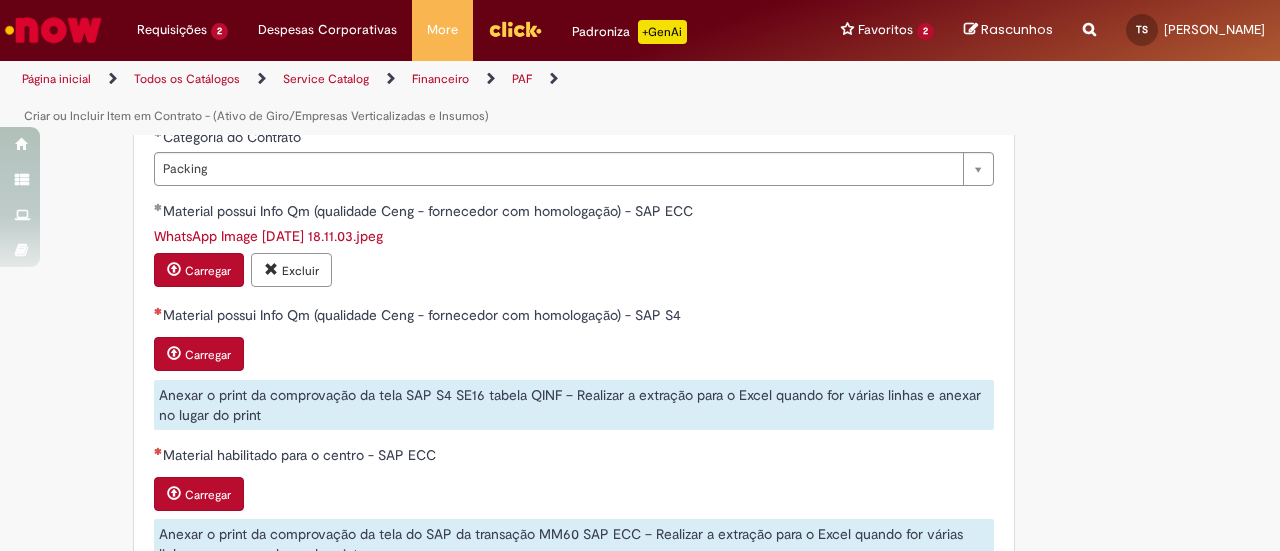 click on "**********" at bounding box center [640, 367] 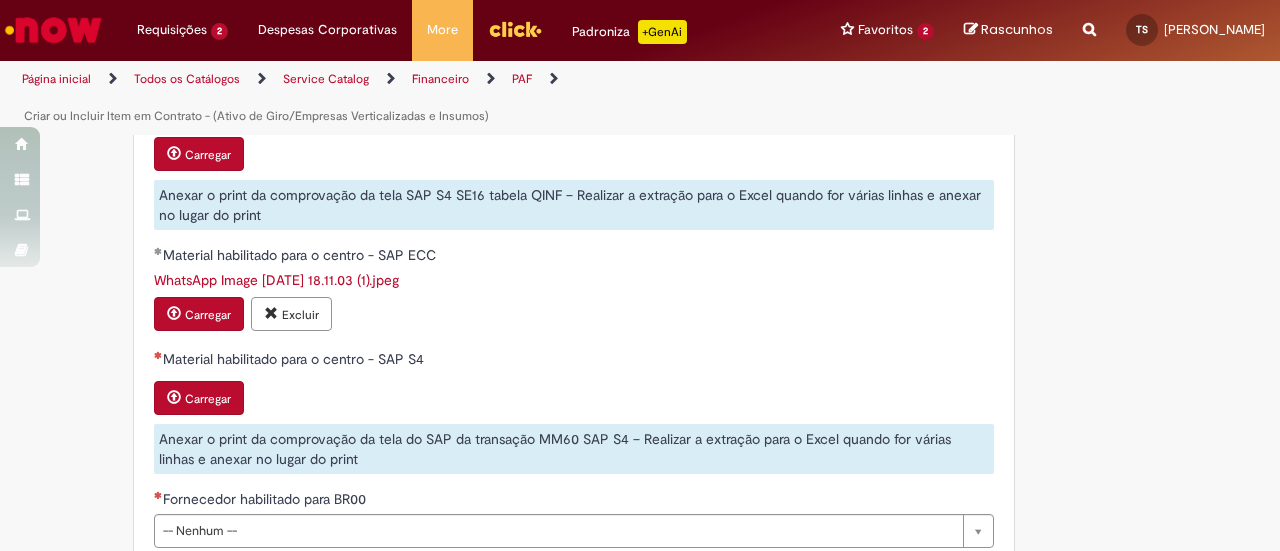 scroll, scrollTop: 1000, scrollLeft: 0, axis: vertical 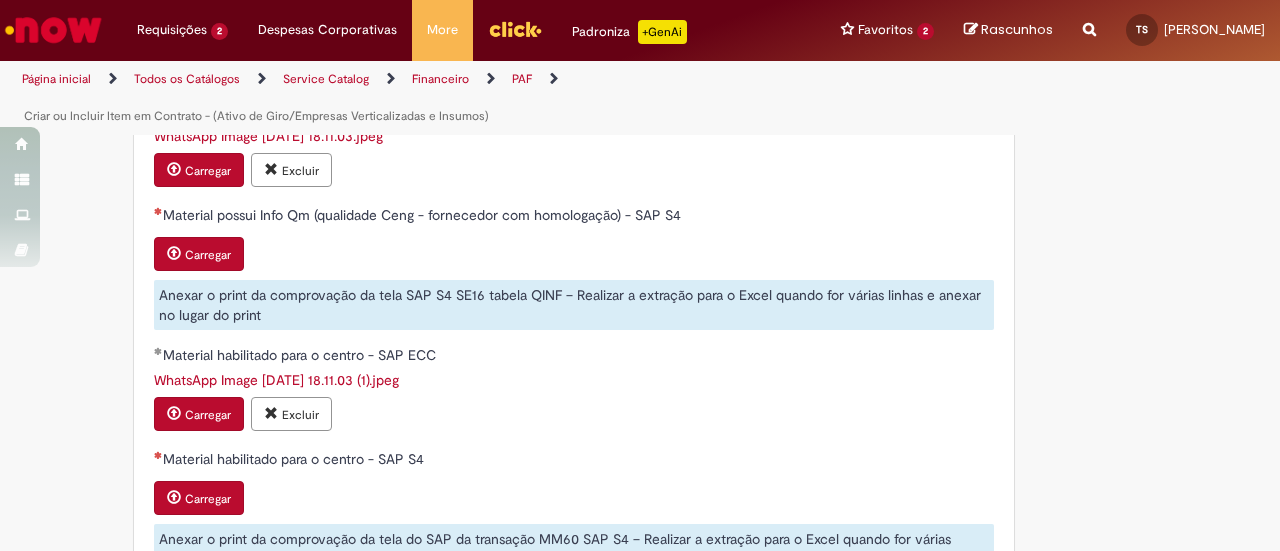 click on "**********" at bounding box center (640, 250) 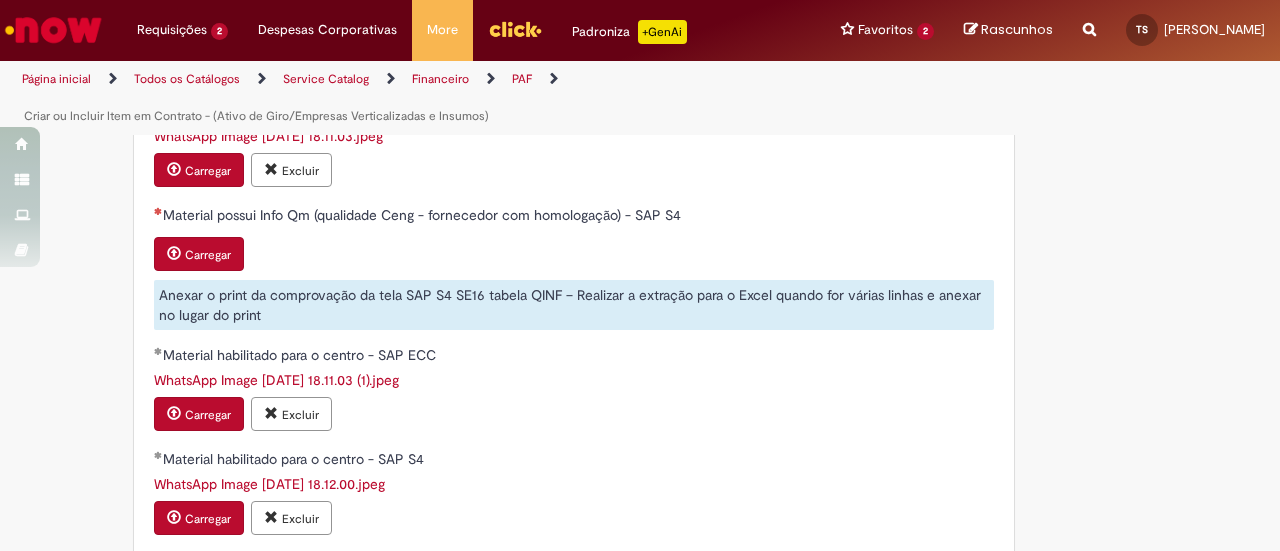 click on "Carregar" at bounding box center (208, 255) 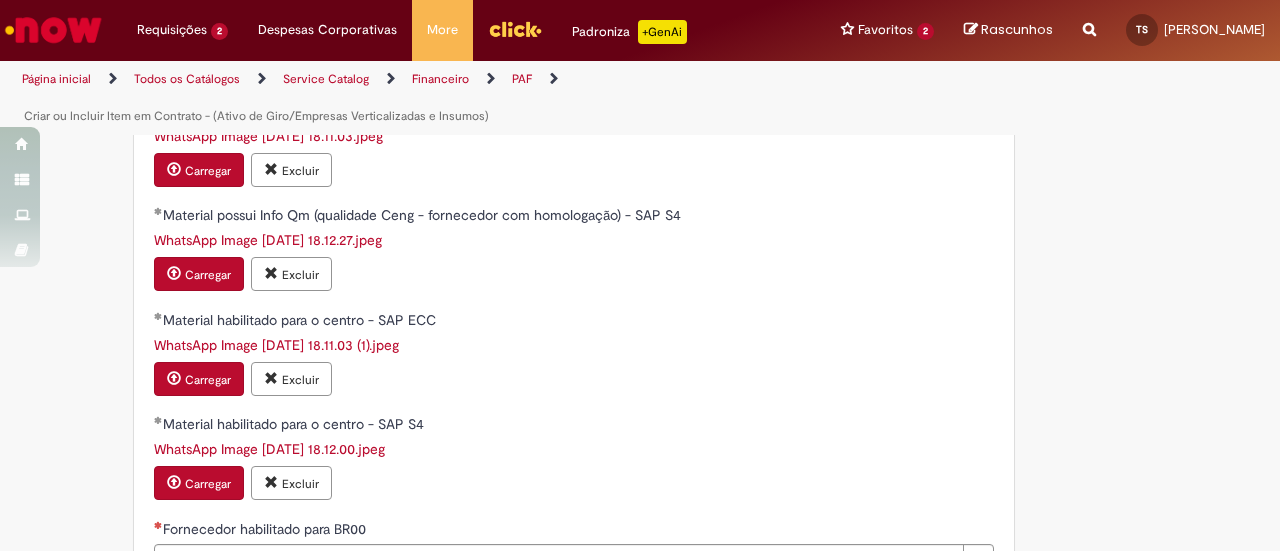 click on "**********" at bounding box center [640, 215] 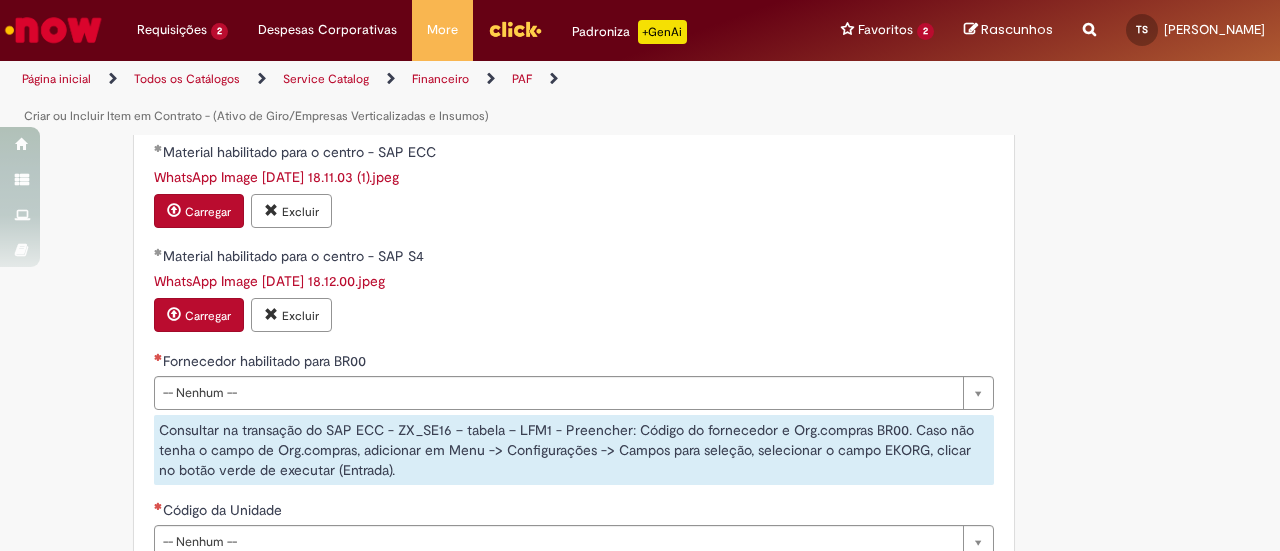 scroll, scrollTop: 1200, scrollLeft: 0, axis: vertical 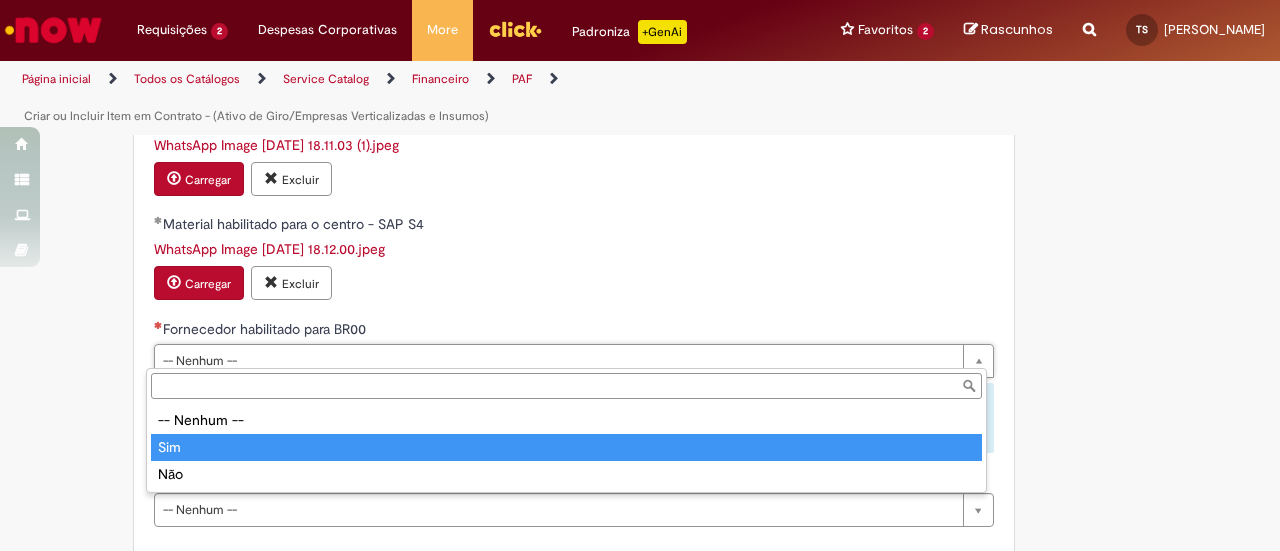 type on "***" 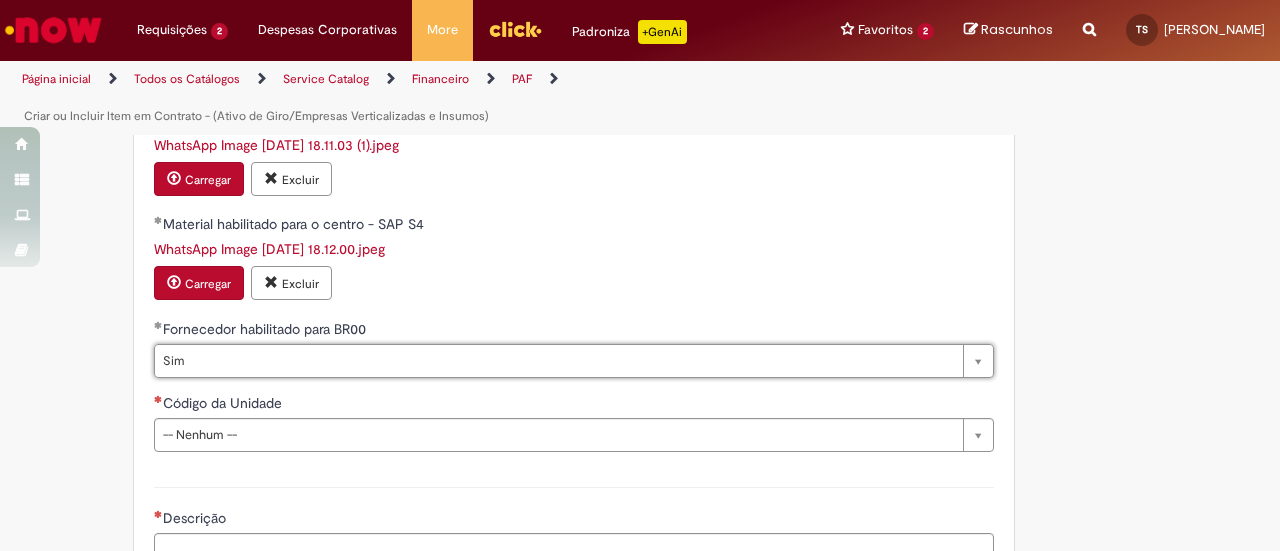 click on "**********" at bounding box center (574, 59) 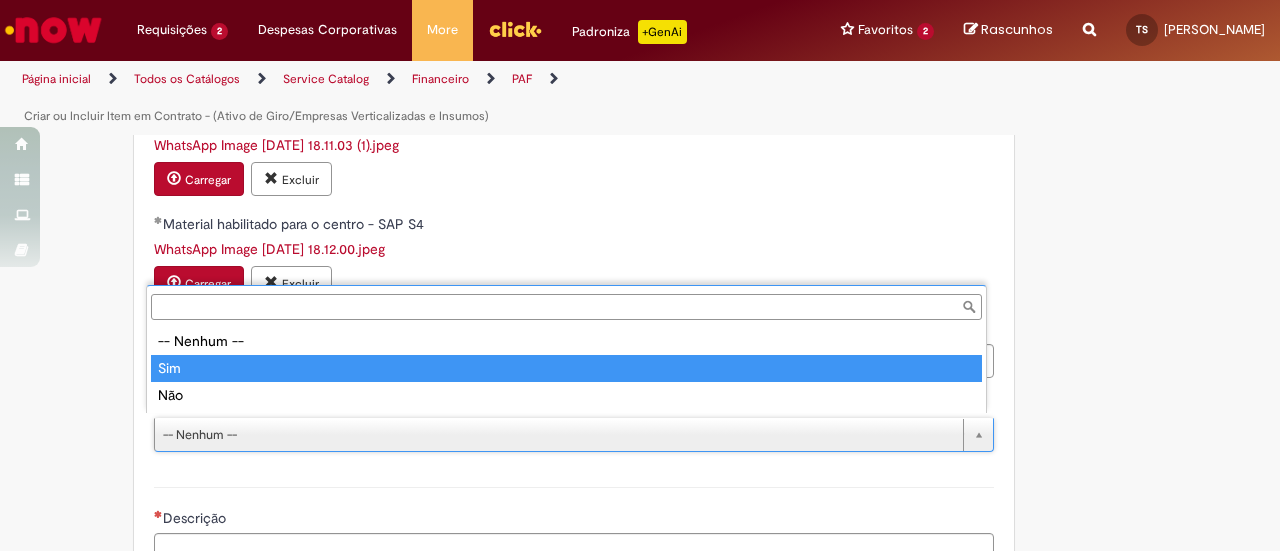 type on "***" 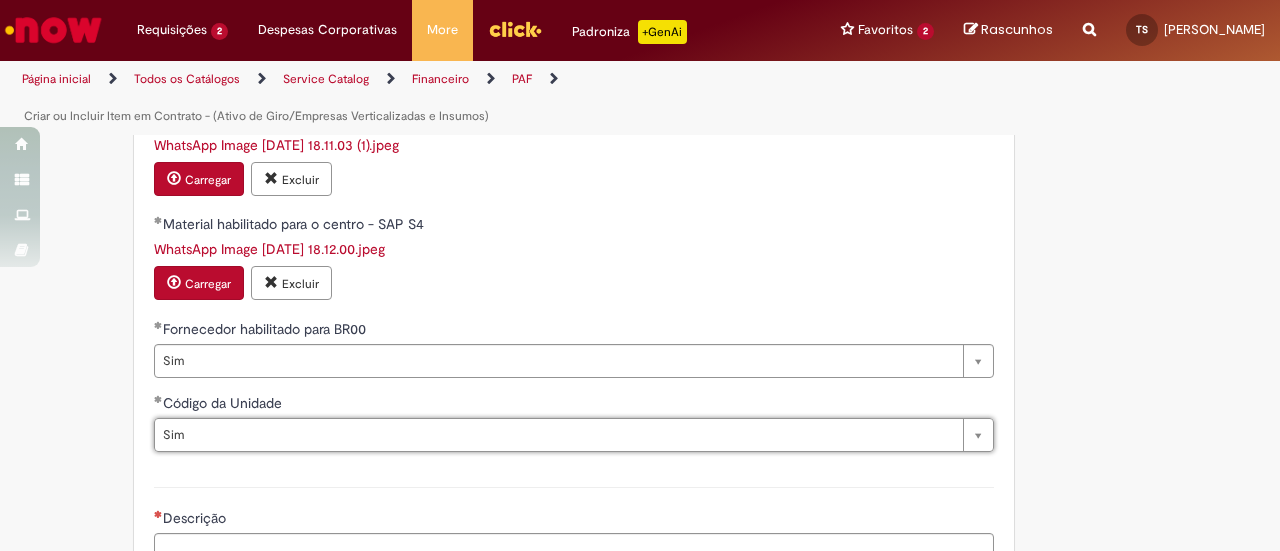 click on "Tire dúvidas com LupiAssist    +GenAI
Oi! Eu sou LupiAssist, uma Inteligência Artificial Generativa em constante aprendizado   Meu conteúdo é monitorado para trazer uma melhor experiência
Dúvidas comuns:
Só mais um instante, estou consultando nossas bases de conhecimento  e escrevendo a melhor resposta pra você!
Title
Lorem ipsum dolor sit amet    Fazer uma nova pergunta
Gerei esta resposta utilizando IA Generativa em conjunto com os nossos padrões. Em caso de divergência, os documentos oficiais prevalecerão.
Saiba mais em:
Ou ligue para:
E aí, te ajudei?
Sim, obrigado!" at bounding box center (640, -22) 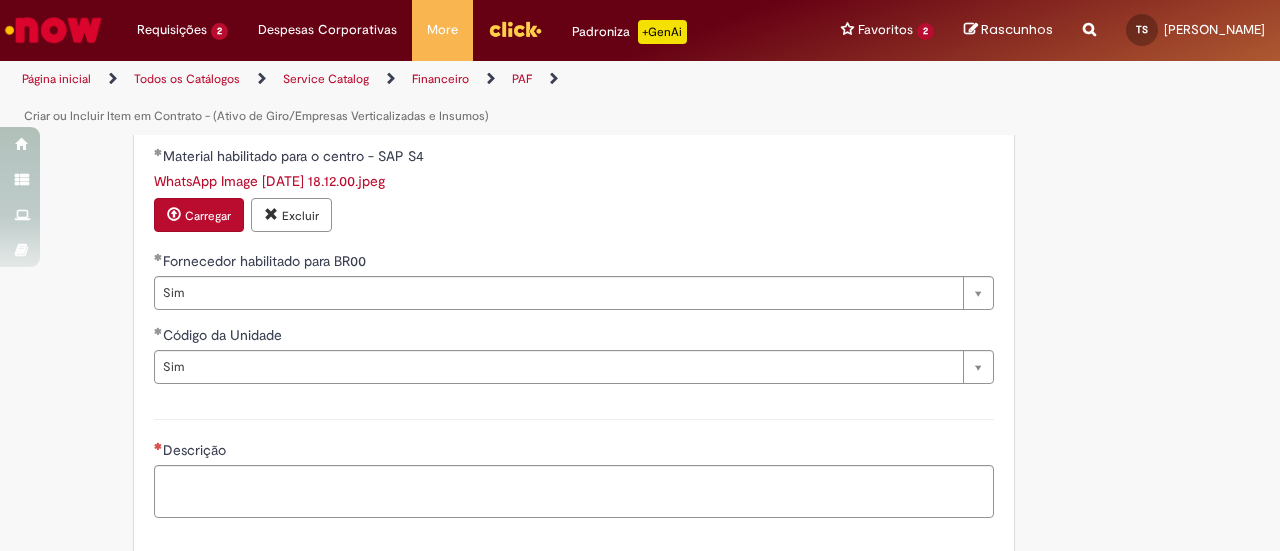 scroll, scrollTop: 1400, scrollLeft: 0, axis: vertical 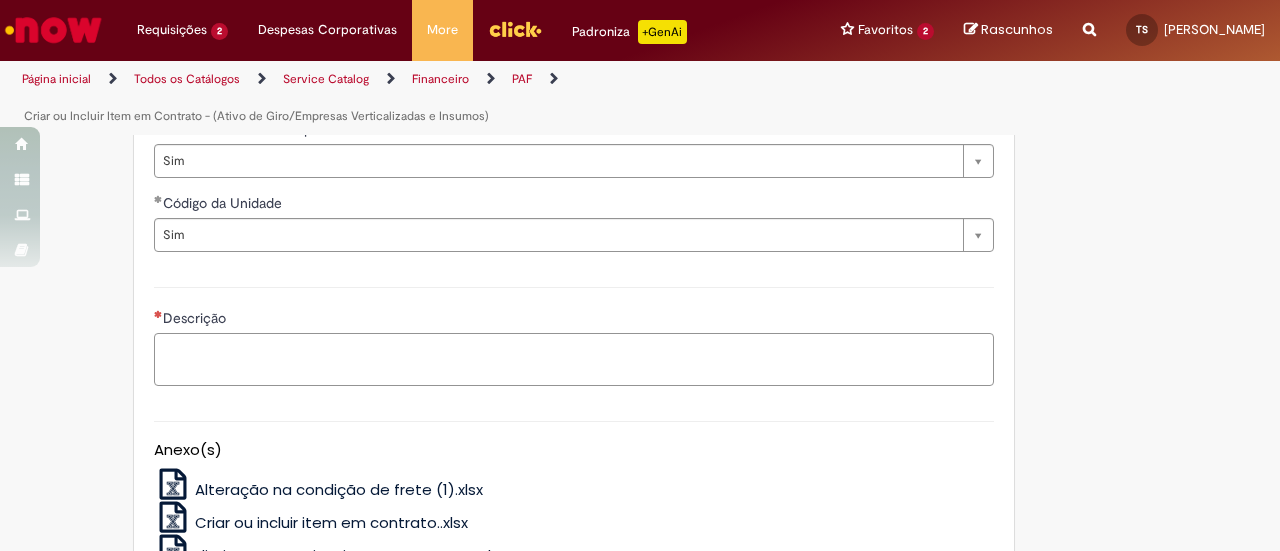 click on "Descrição" at bounding box center [574, 359] 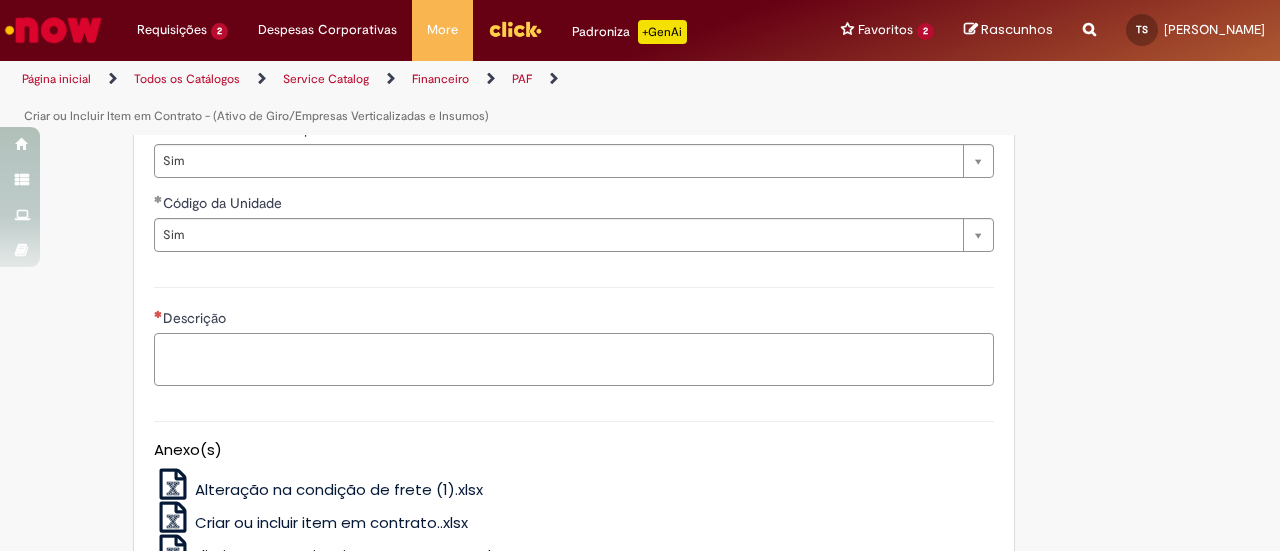 paste on "**********" 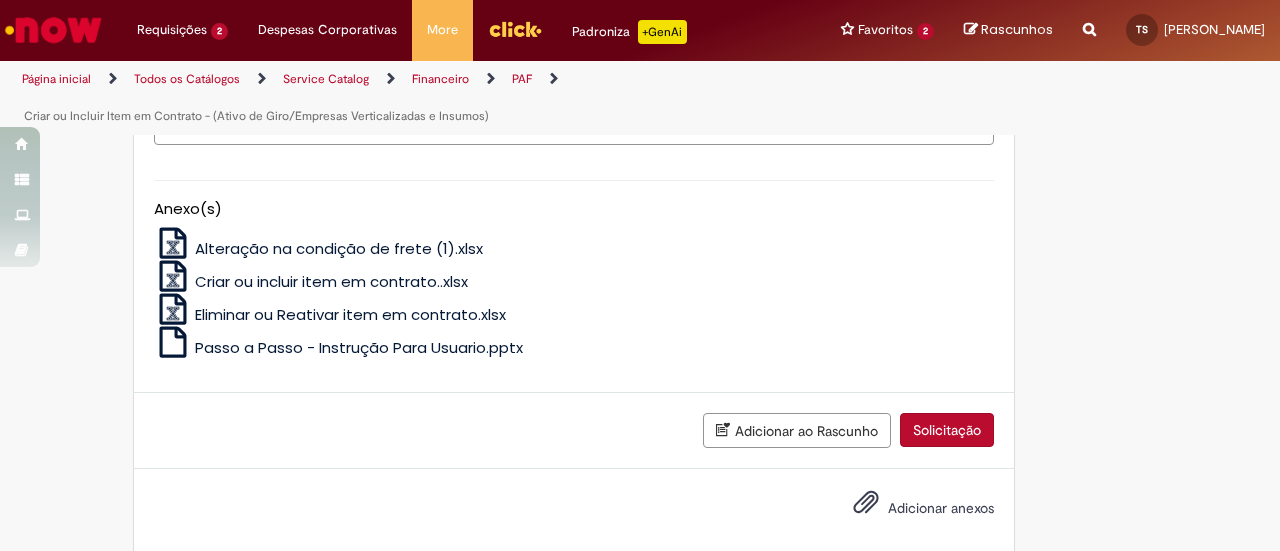scroll, scrollTop: 1659, scrollLeft: 0, axis: vertical 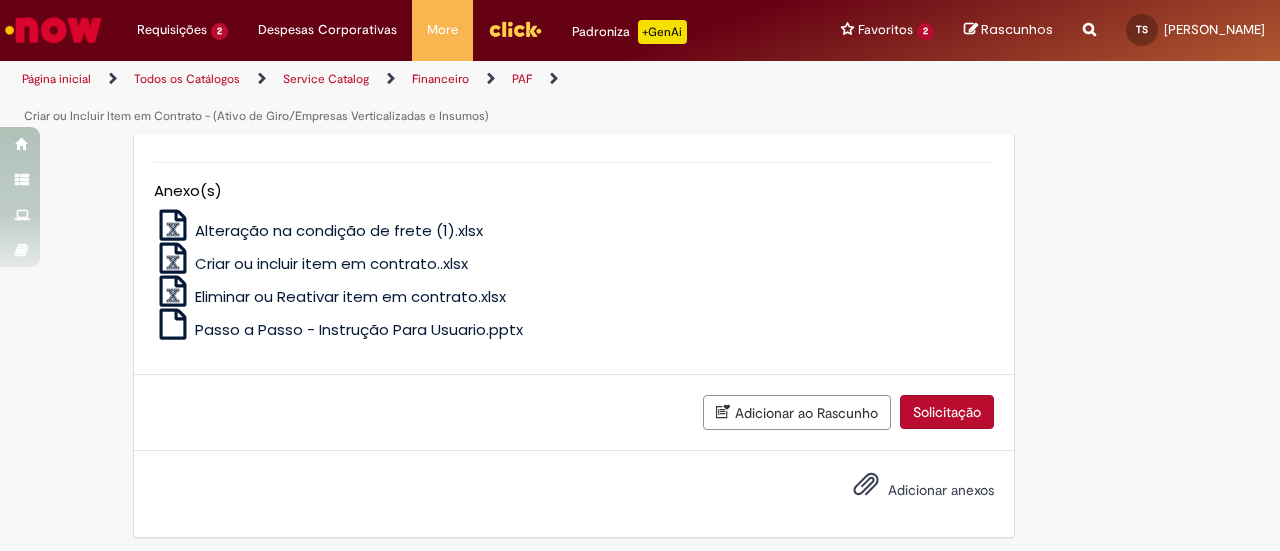 type on "**********" 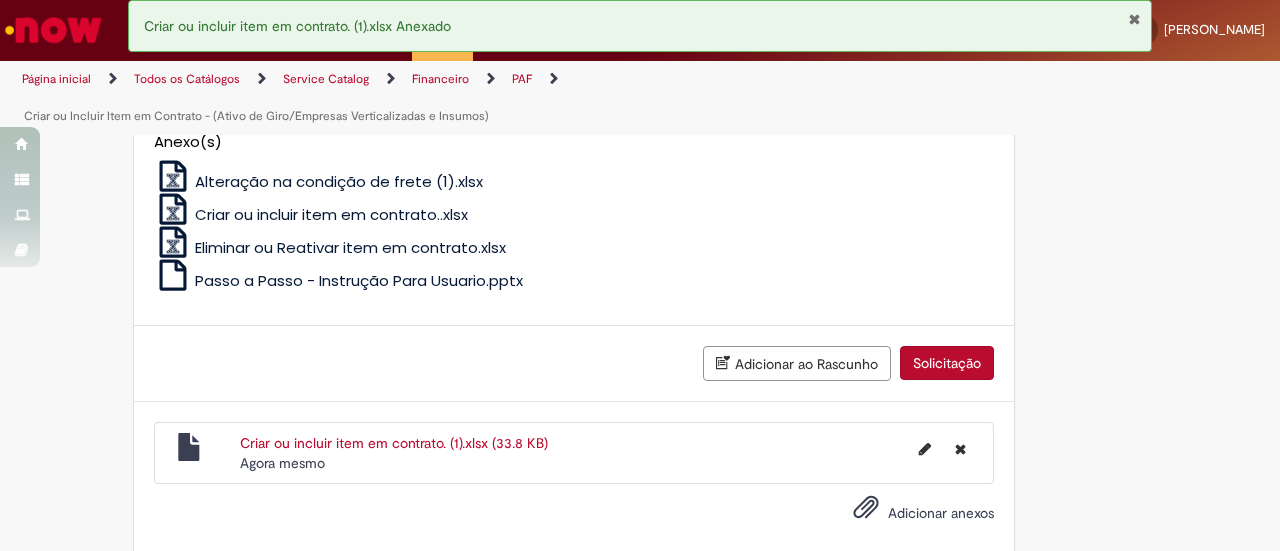 scroll, scrollTop: 1730, scrollLeft: 0, axis: vertical 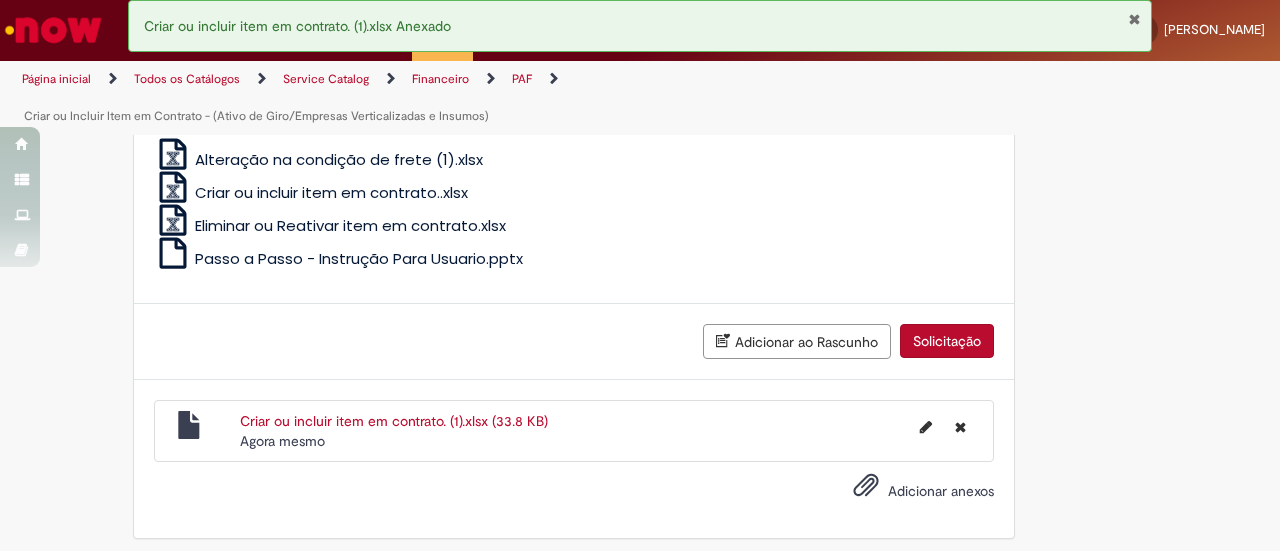 click on "Adicionar anexos" at bounding box center (574, 495) 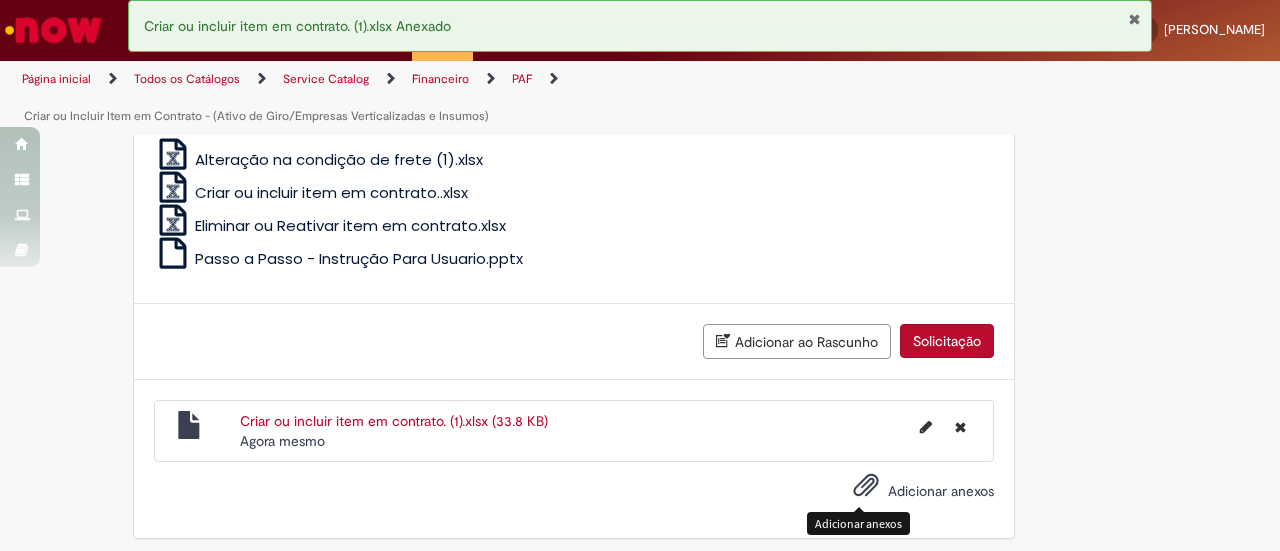click on "Adicionar anexos" at bounding box center (866, 490) 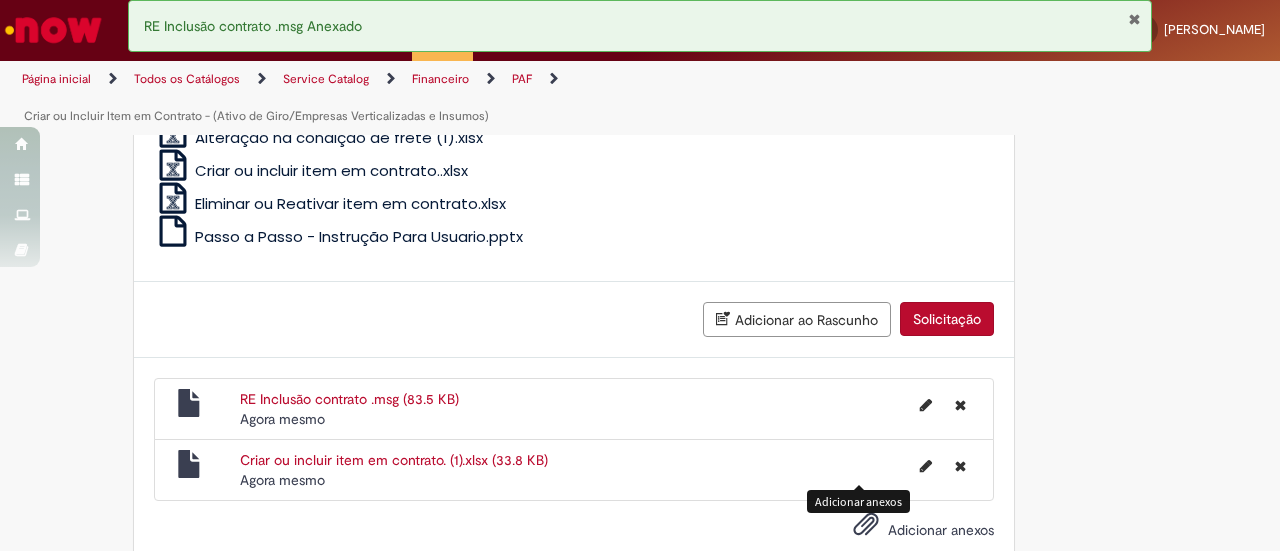 scroll, scrollTop: 1790, scrollLeft: 0, axis: vertical 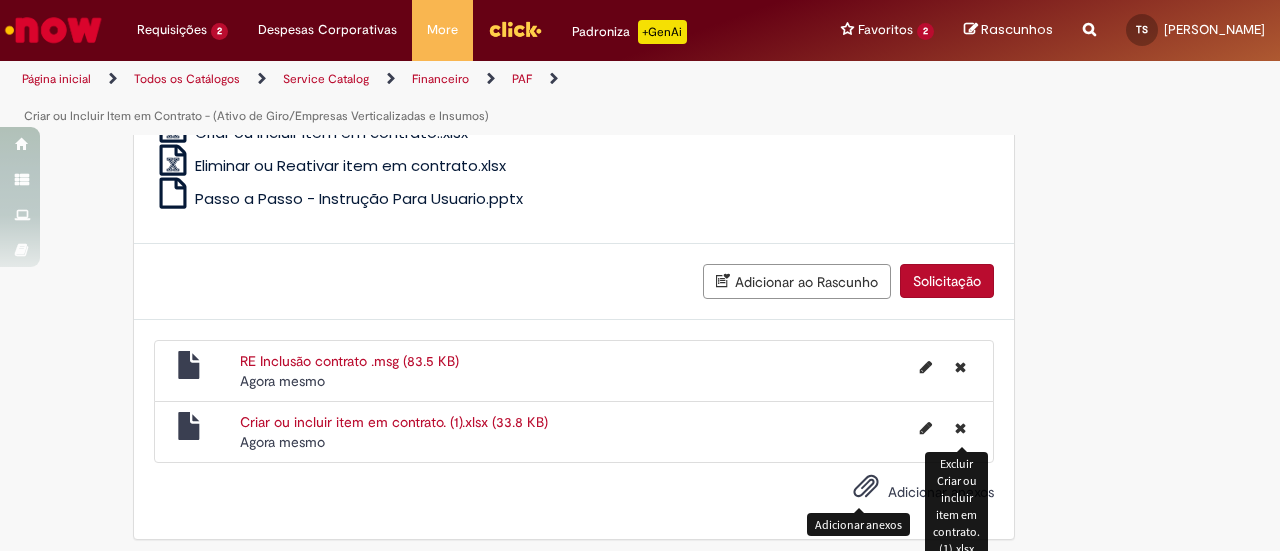 click on "**********" at bounding box center [640, -546] 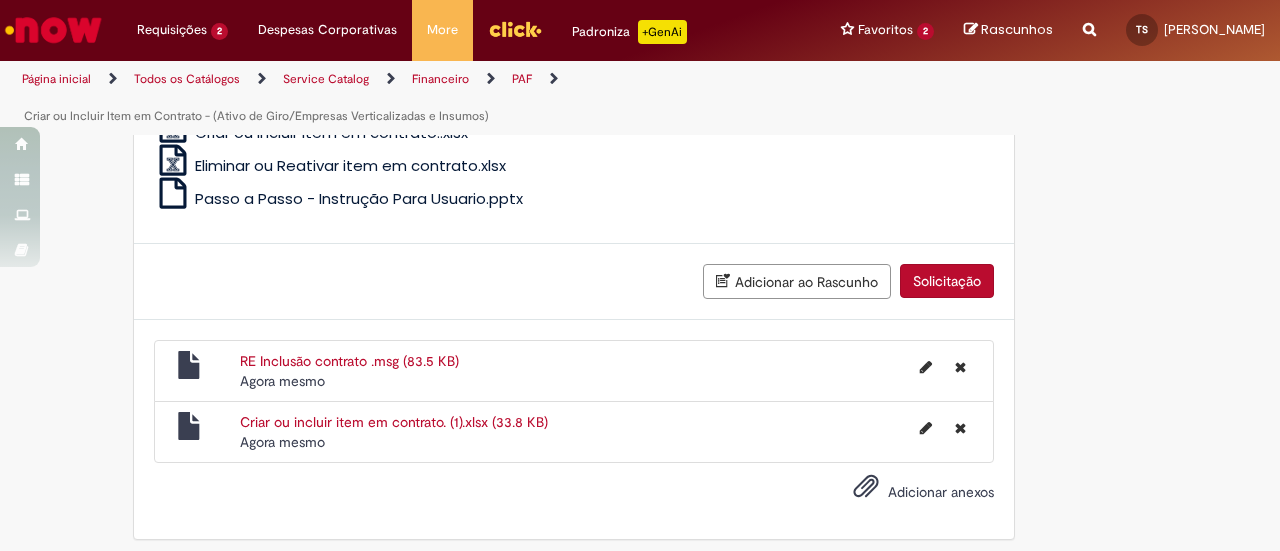 click on "Solicitação" at bounding box center (947, 281) 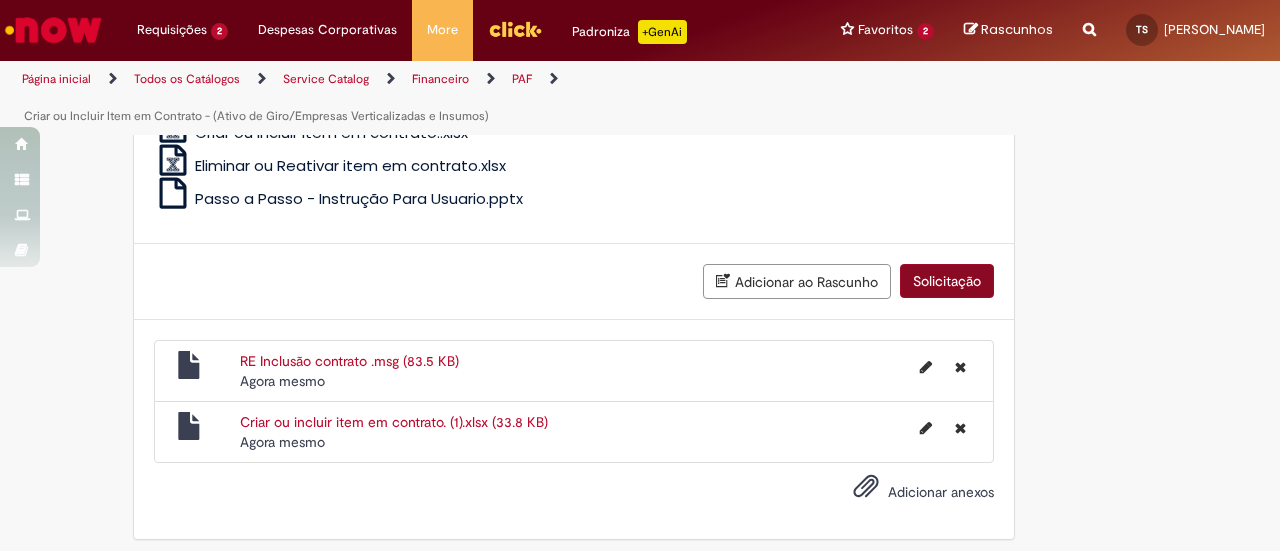 scroll, scrollTop: 1745, scrollLeft: 0, axis: vertical 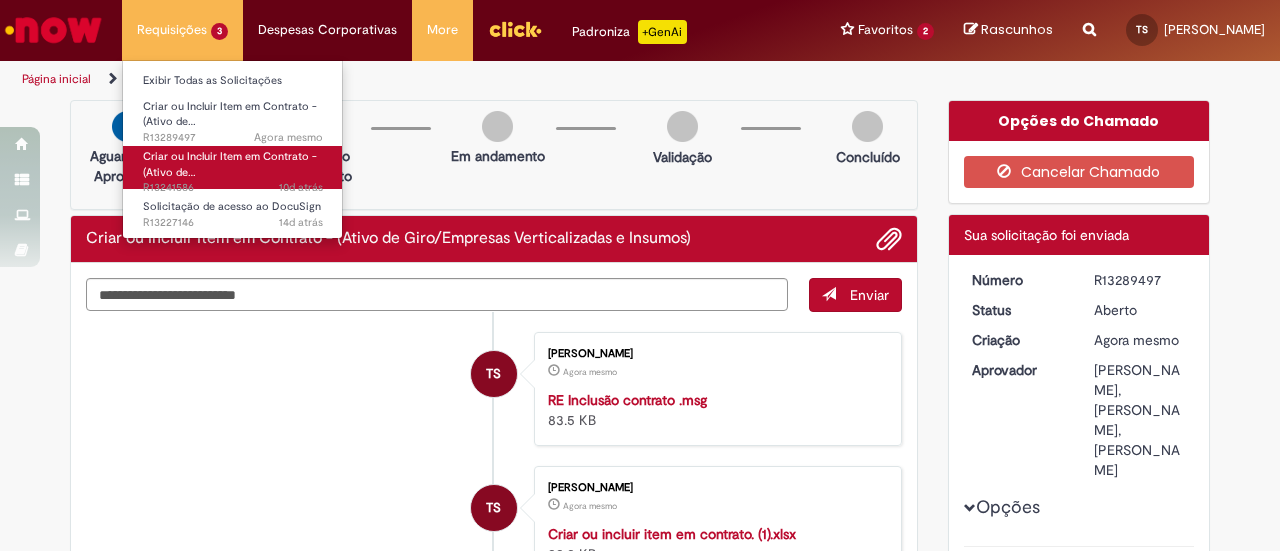 click on "Criar ou  Incluir Item em Contrato - (Ativo de…" at bounding box center (230, 164) 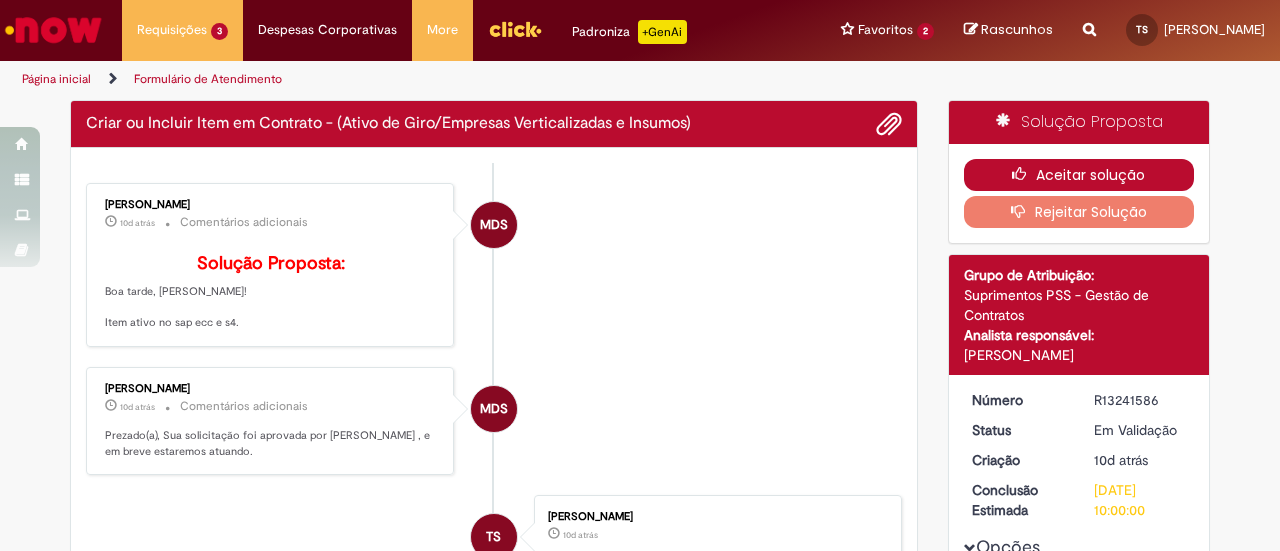 click on "Aceitar solução" at bounding box center (1079, 175) 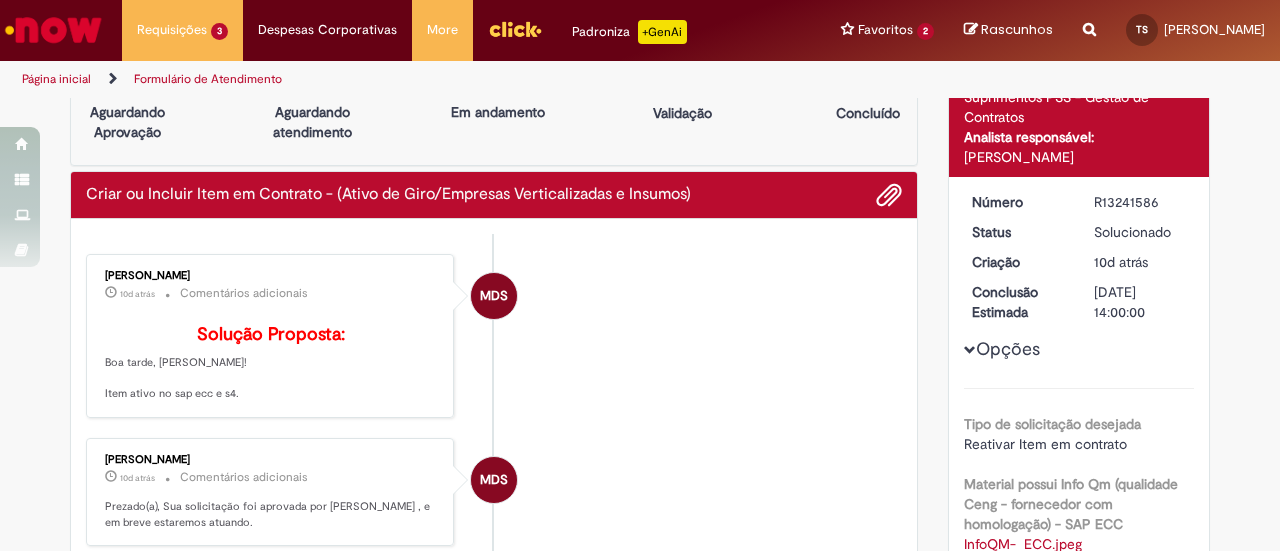 scroll, scrollTop: 0, scrollLeft: 0, axis: both 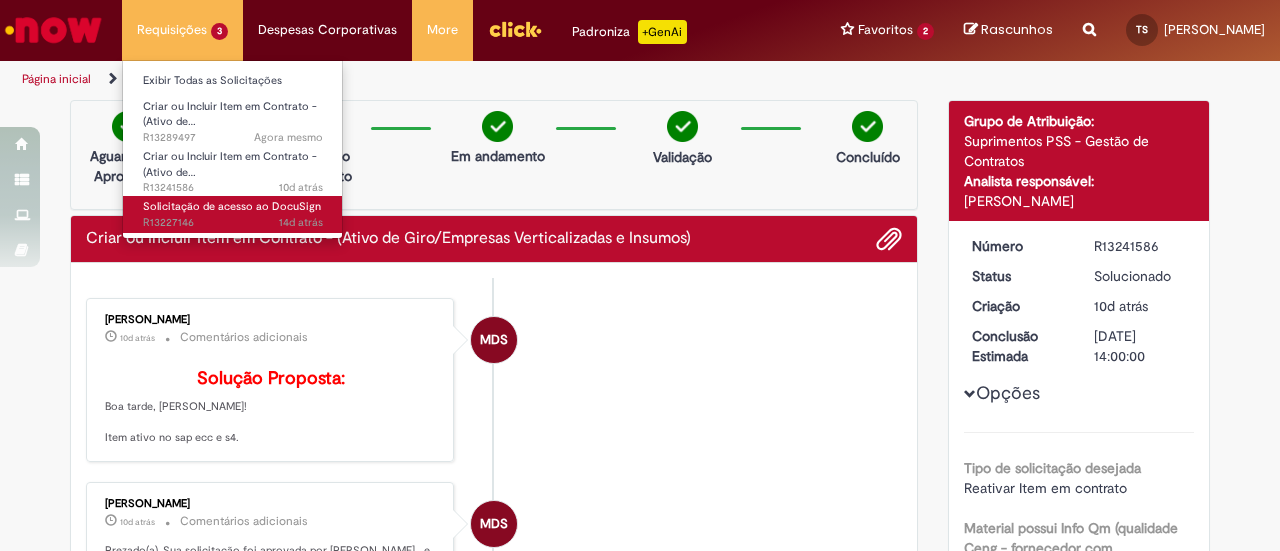 click on "14d atrás 14 dias atrás  R13227146" at bounding box center [233, 223] 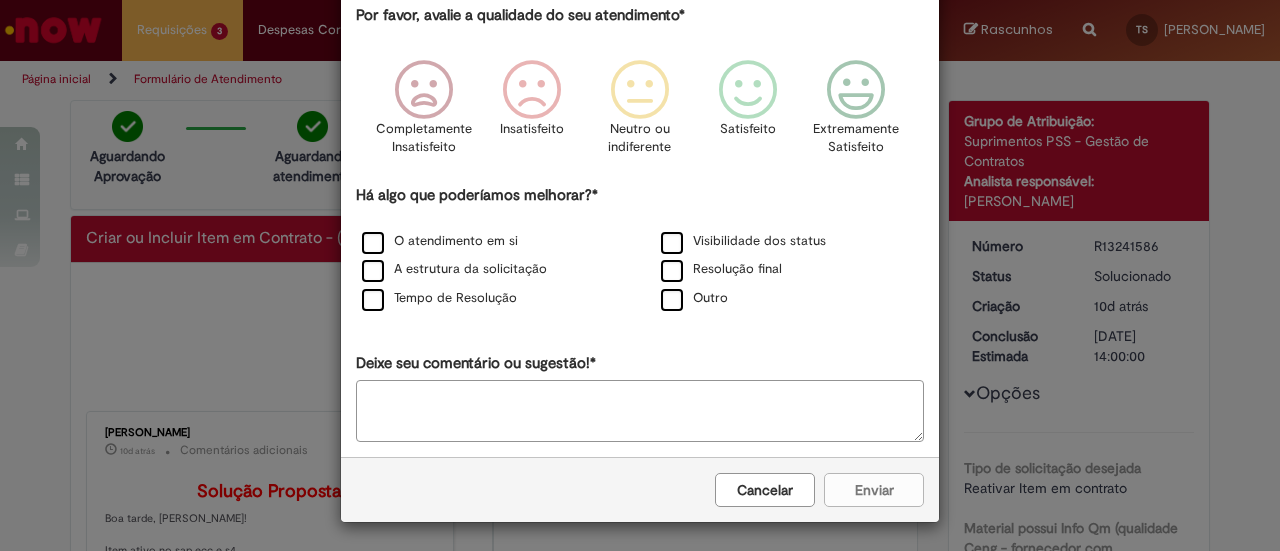 scroll, scrollTop: 120, scrollLeft: 0, axis: vertical 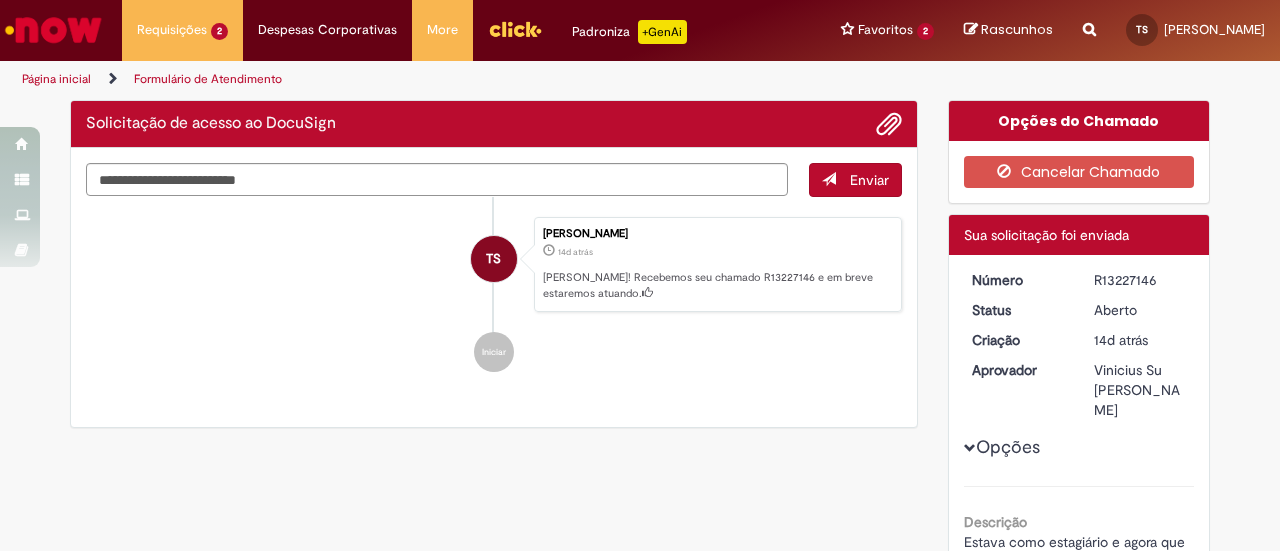 click on "Por favor, avalie a qualidade do seu atendimento*
Completamente Insatisfeito
Insatisfeito
Neutro ou indiferente
Satisfeito
Extremamente Satisfeito
Há algo que poderíamos melhorar?*
O atendimento em si
Visibilidade dos status
A estrutura da solicitação
Resolução final
Tempo de Resolução
Outro
Deixe seu comentário ou sugestão!*" at bounding box center (640, 73) 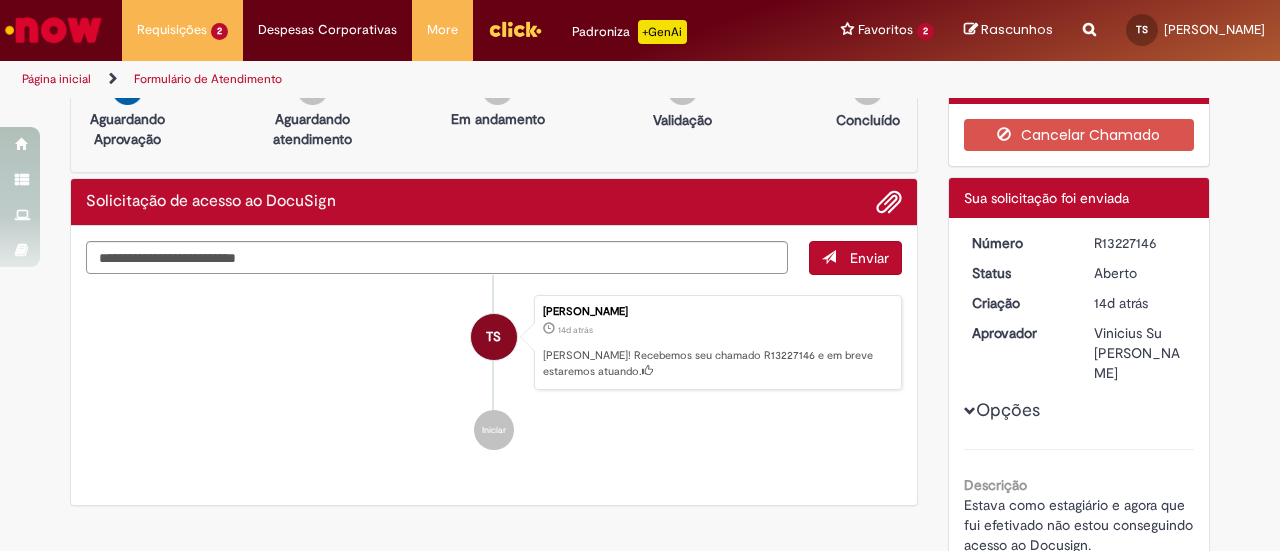 scroll, scrollTop: 0, scrollLeft: 0, axis: both 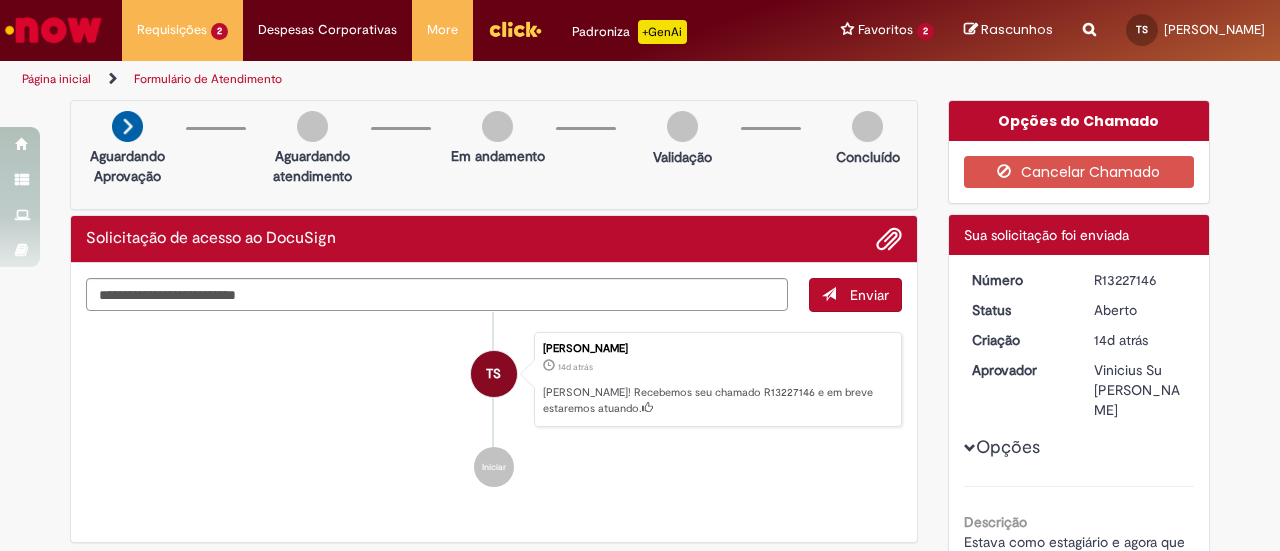 click at bounding box center (53, 30) 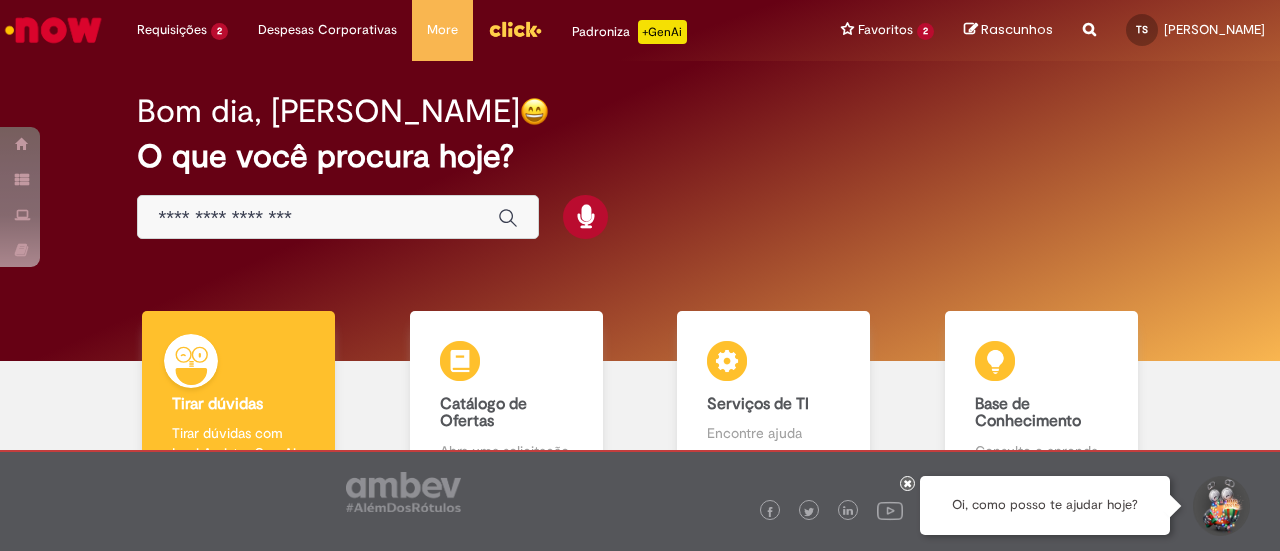 scroll, scrollTop: 0, scrollLeft: 0, axis: both 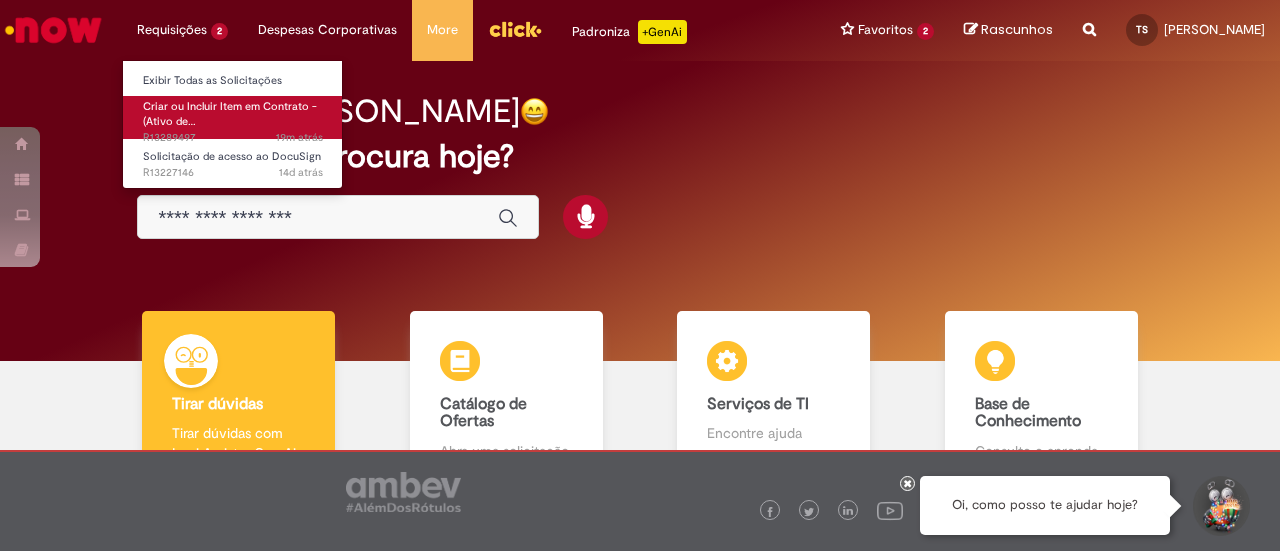 click on "Criar ou  Incluir Item em Contrato - (Ativo de…
19m atrás 19 minutos atrás  R13289497" at bounding box center [233, 117] 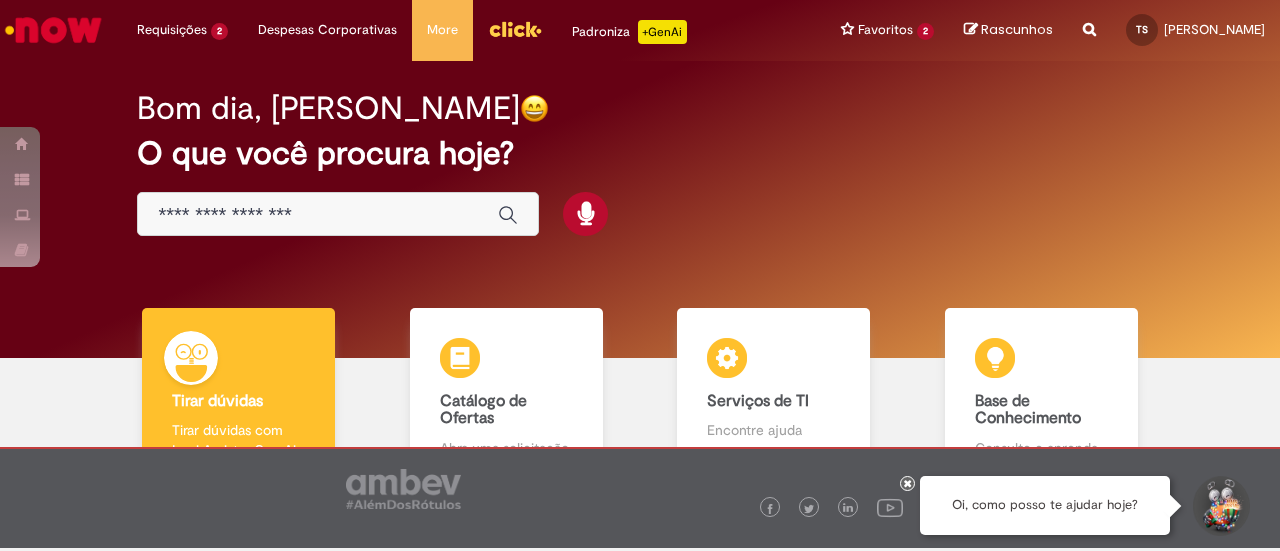 scroll, scrollTop: 0, scrollLeft: 0, axis: both 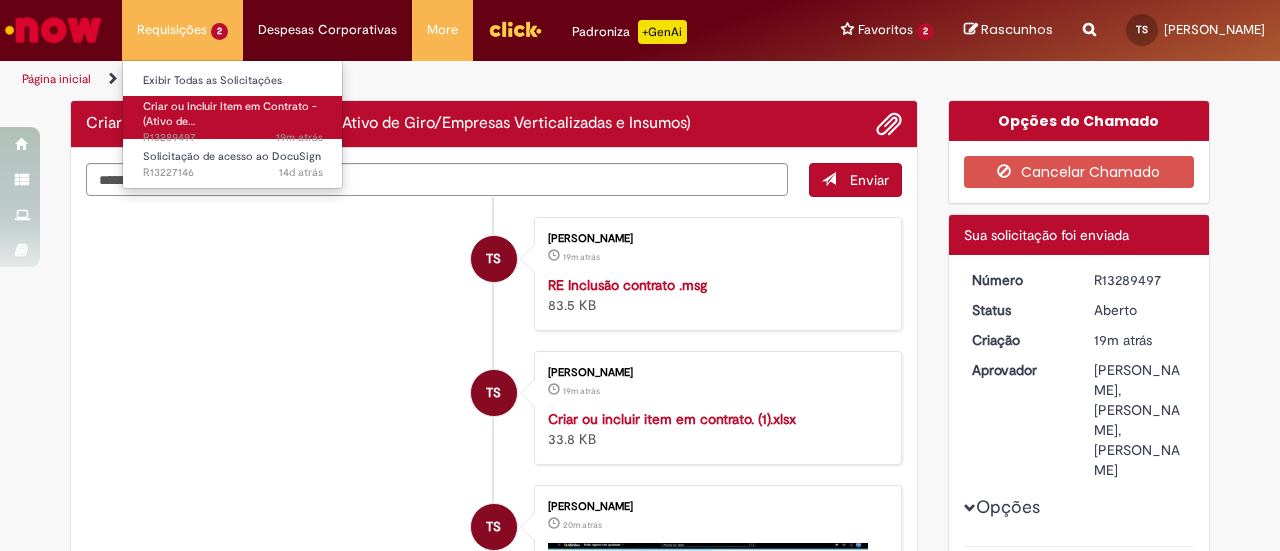 click on "Criar ou  Incluir Item em Contrato - (Ativo de…" at bounding box center [230, 114] 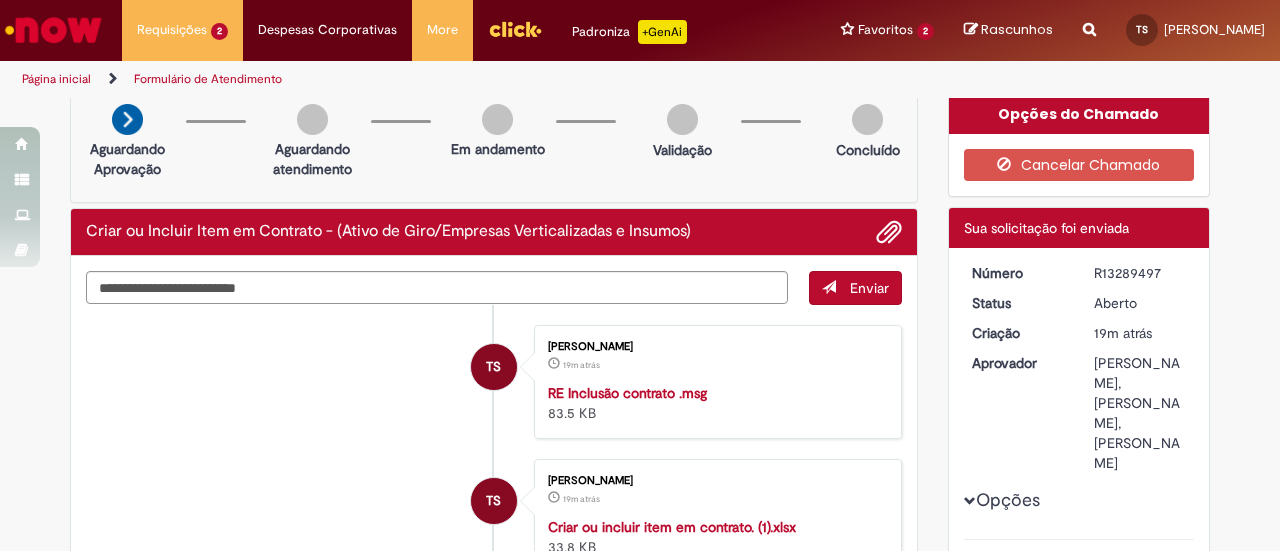 scroll, scrollTop: 0, scrollLeft: 0, axis: both 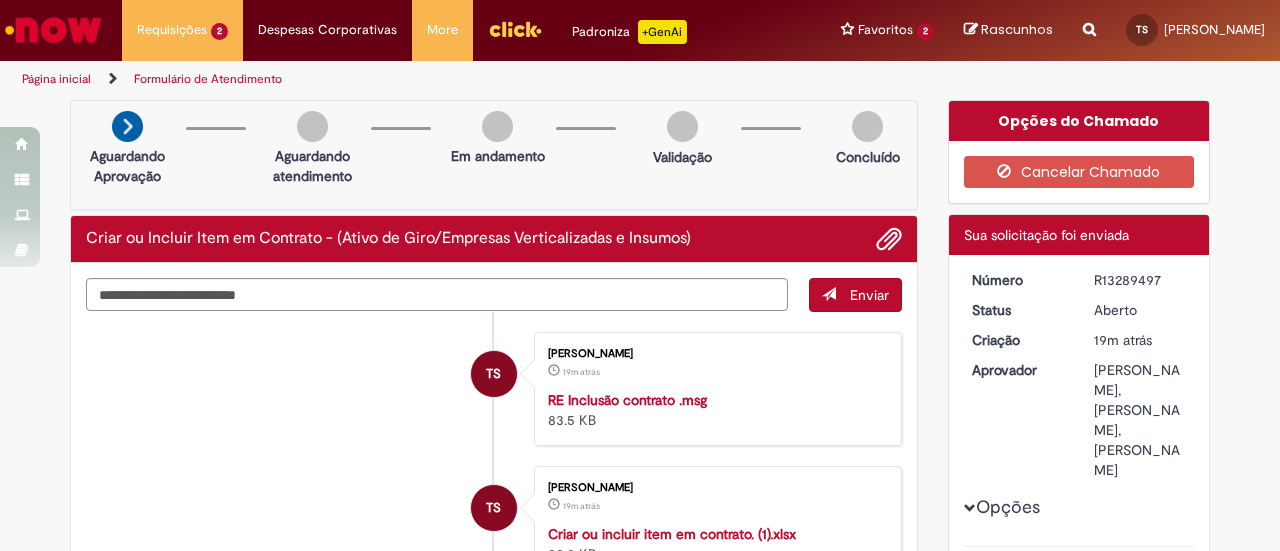 click at bounding box center [53, 30] 